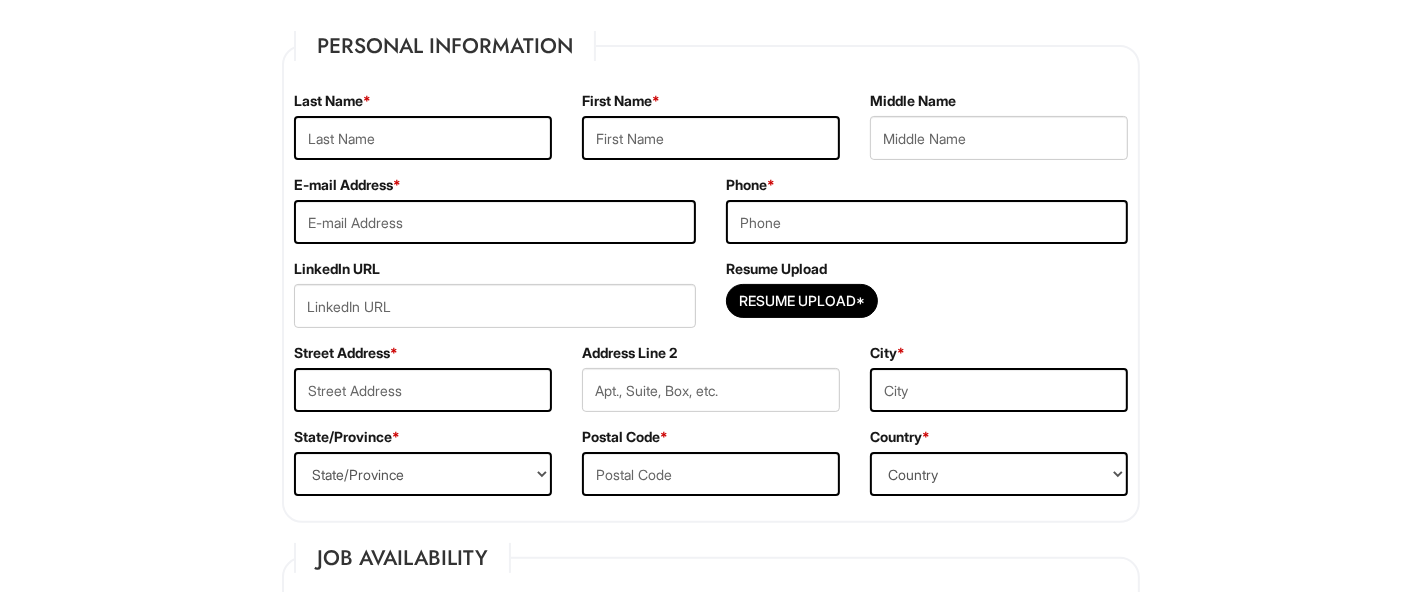 scroll, scrollTop: 303, scrollLeft: 0, axis: vertical 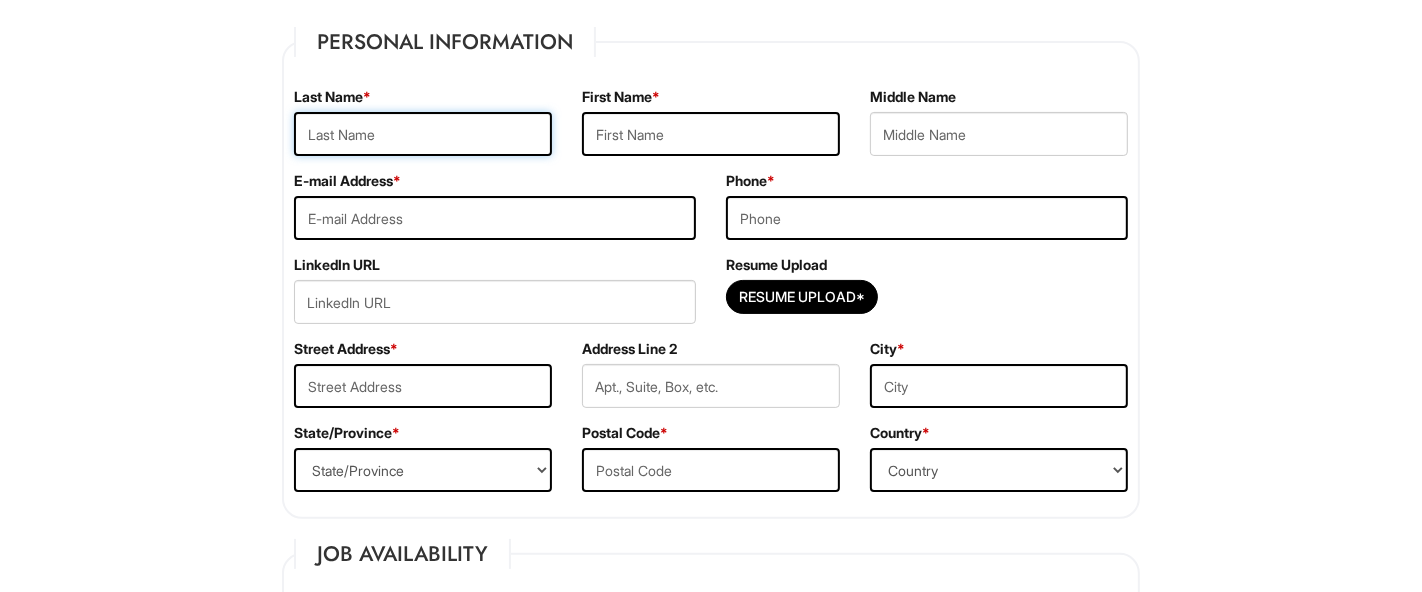 click at bounding box center [423, 134] 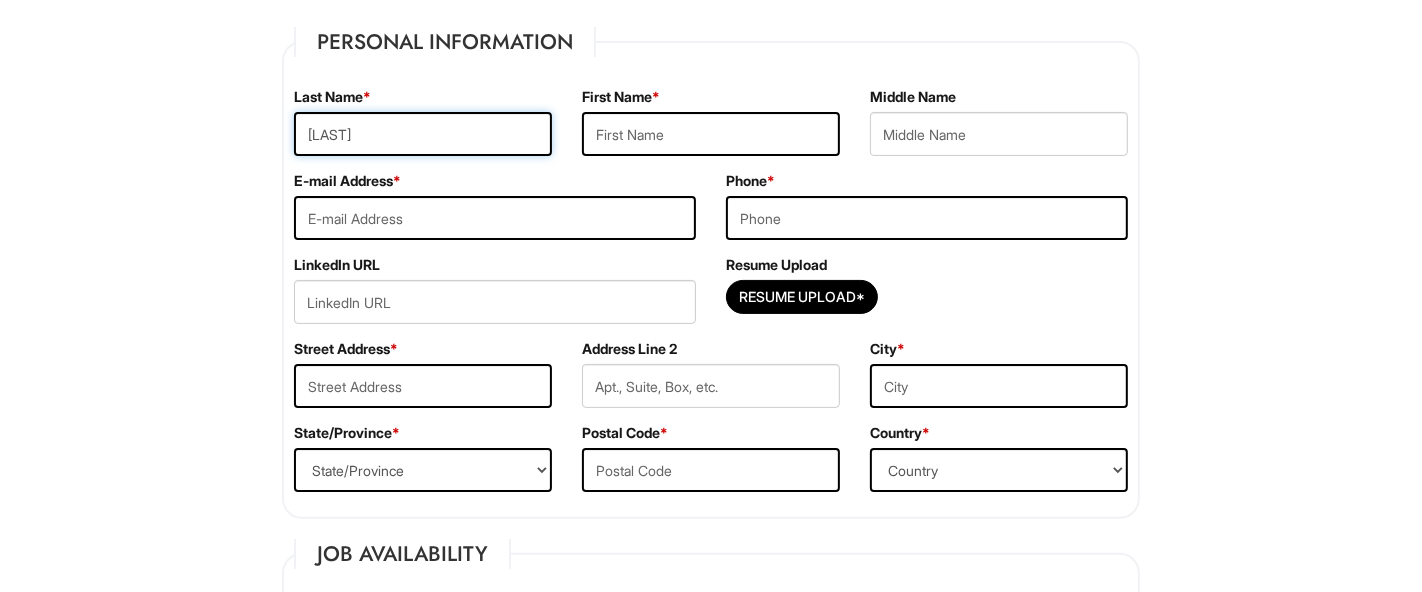 type on "[LAST]" 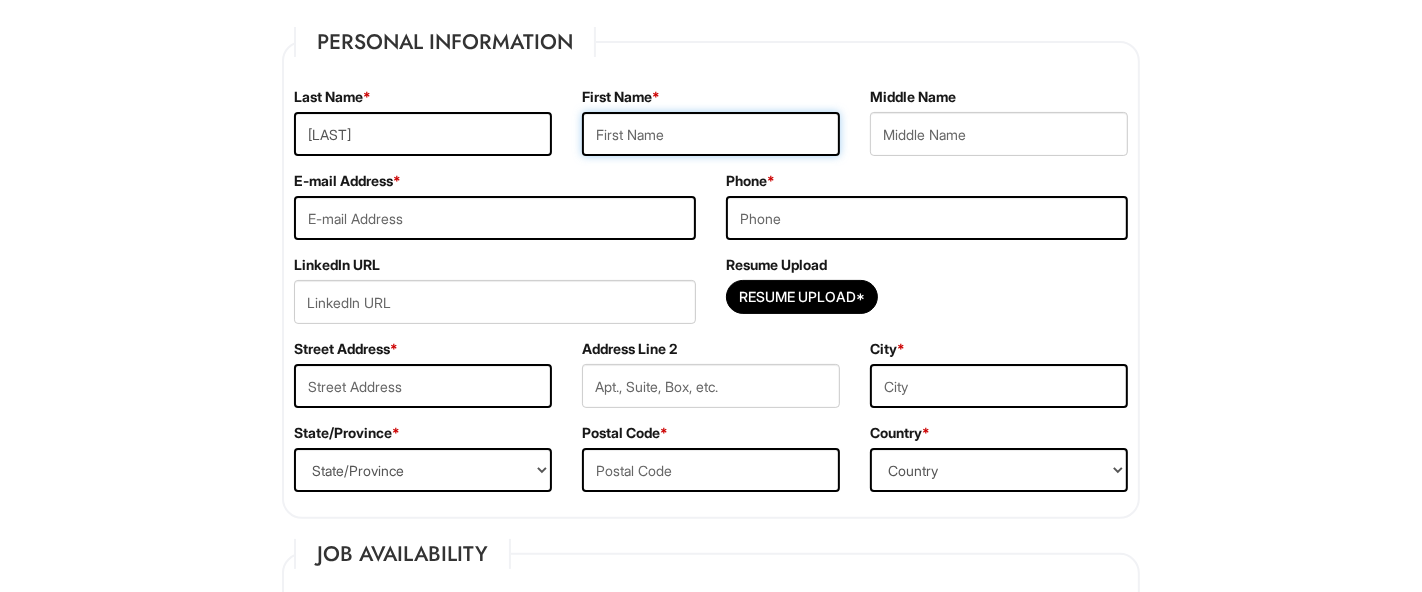 type on "[FIRST]" 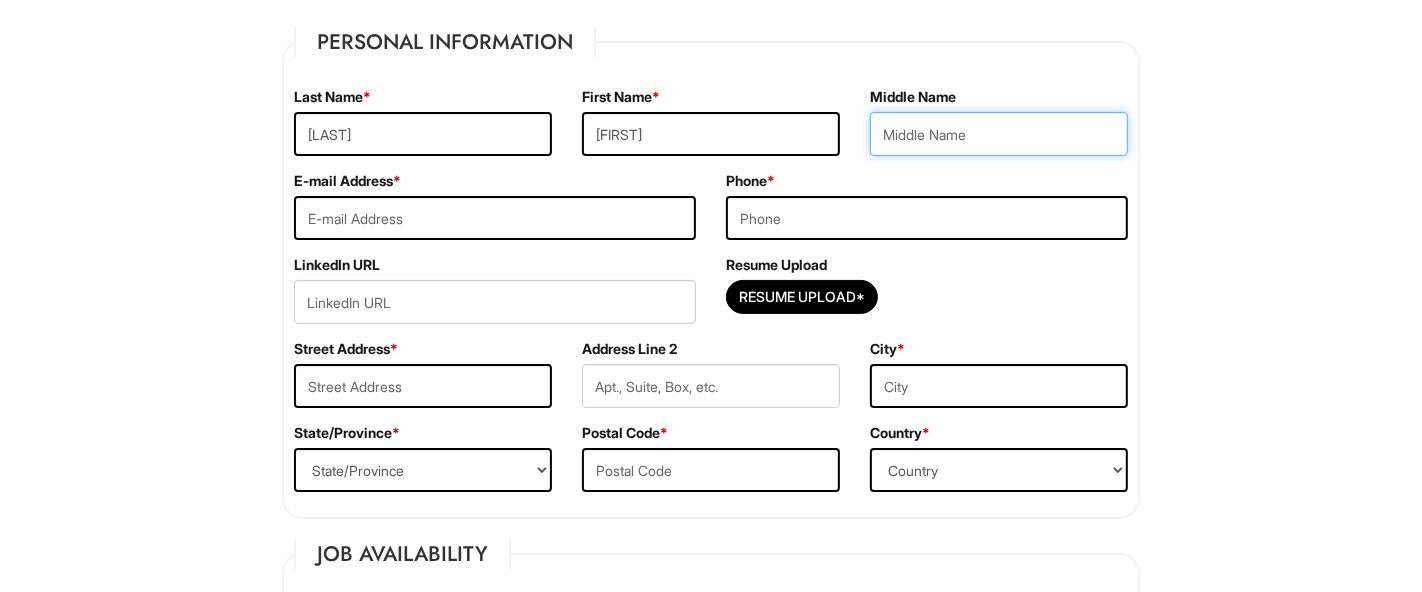 type on "R" 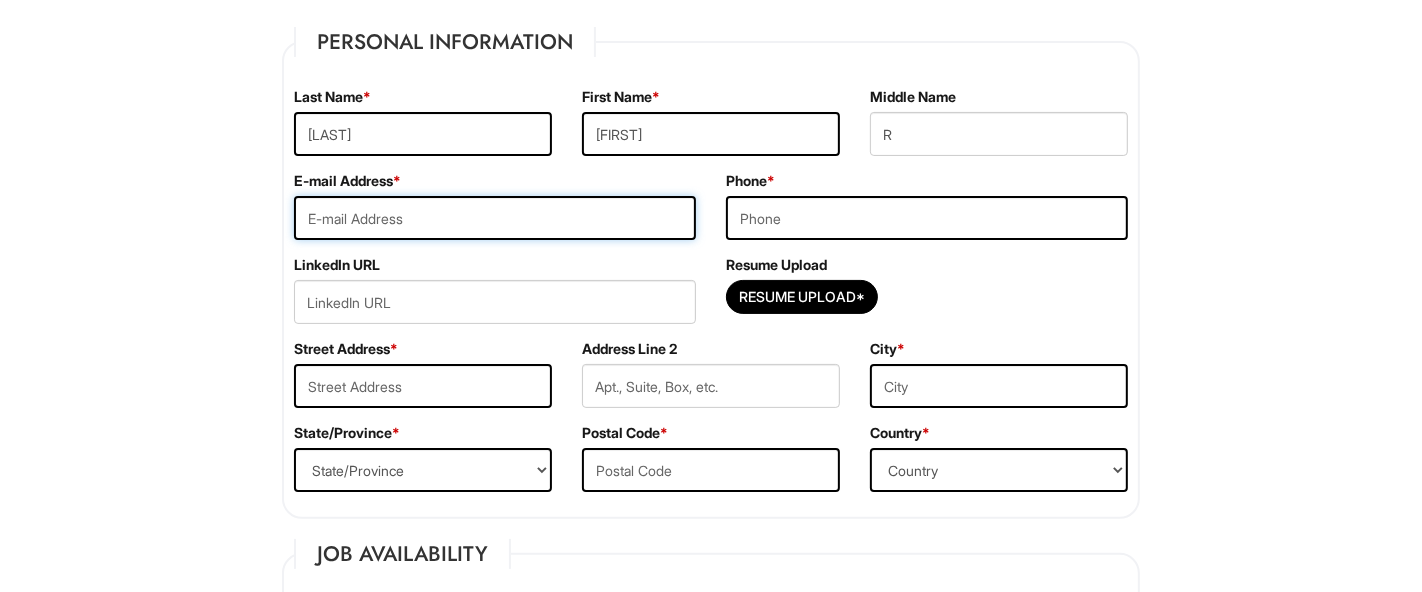 type on "thebatucollections@gmail.com" 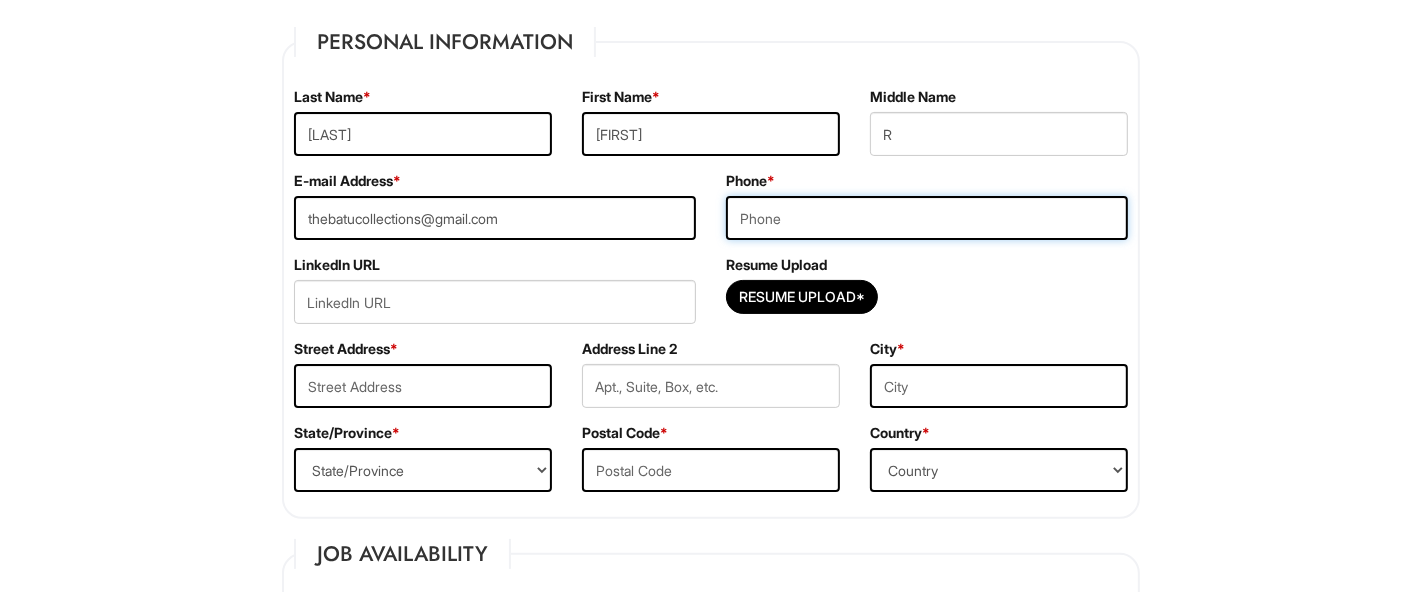 type on "[PHONE]" 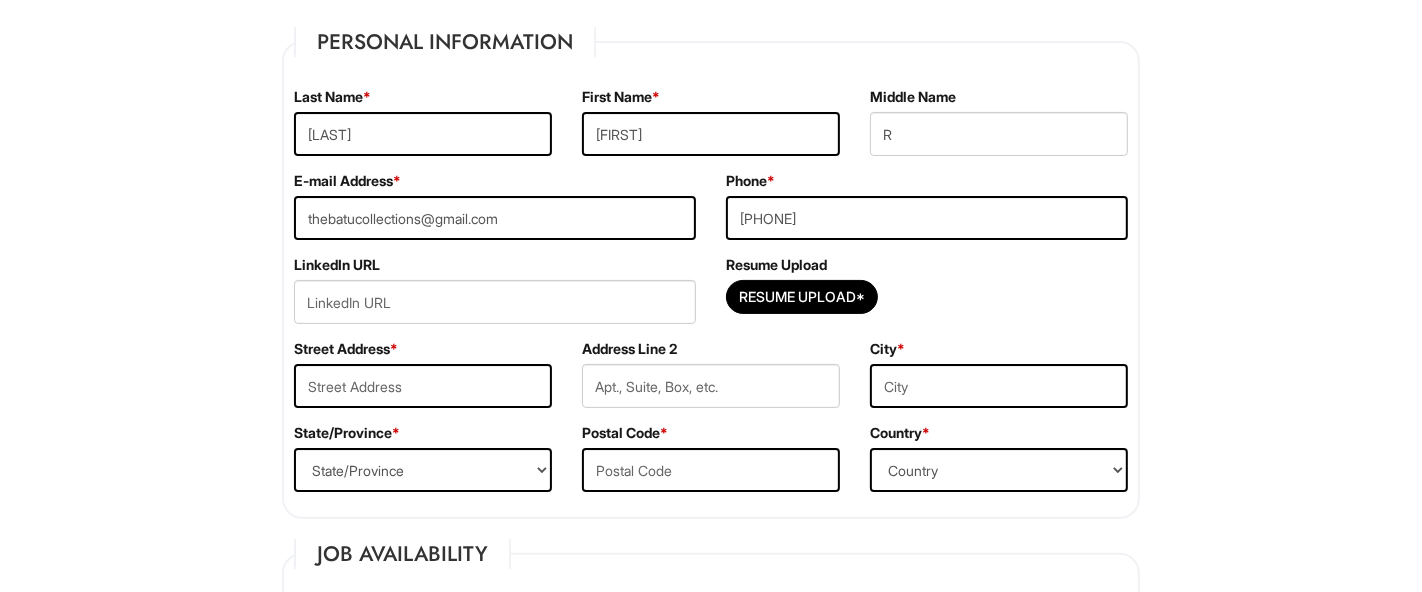 type on "[NUMBER] [STREET]" 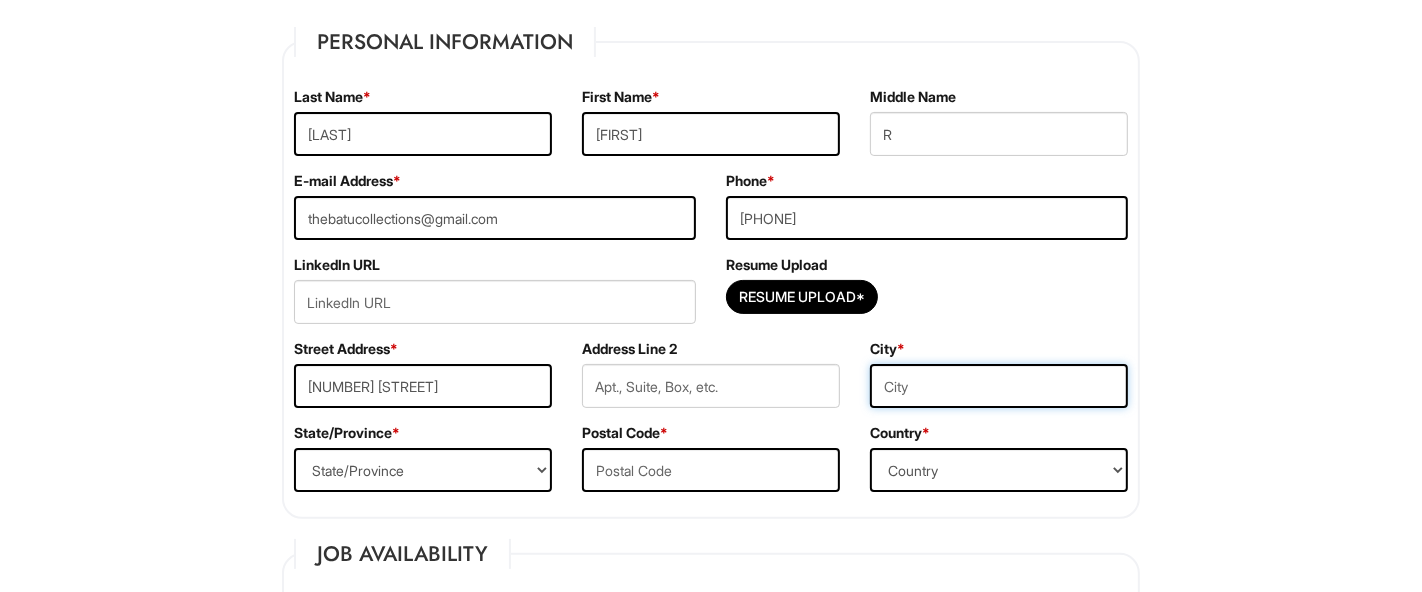 type on "[CITY]" 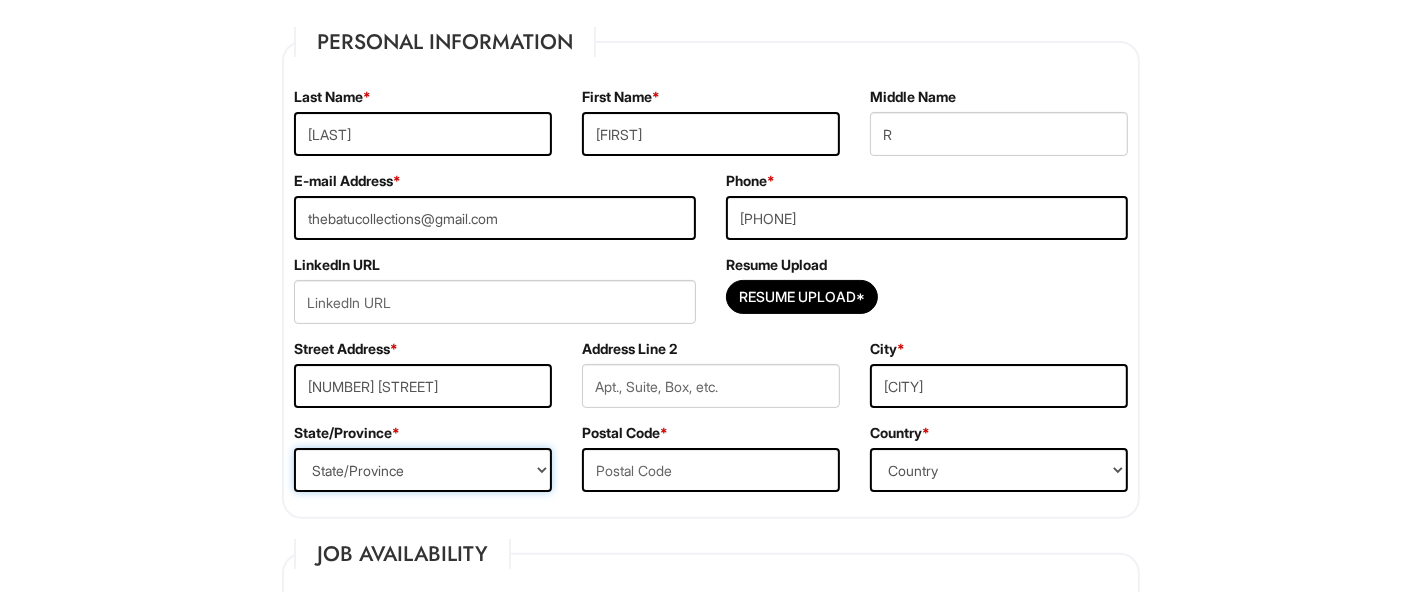 select on "[STATE]" 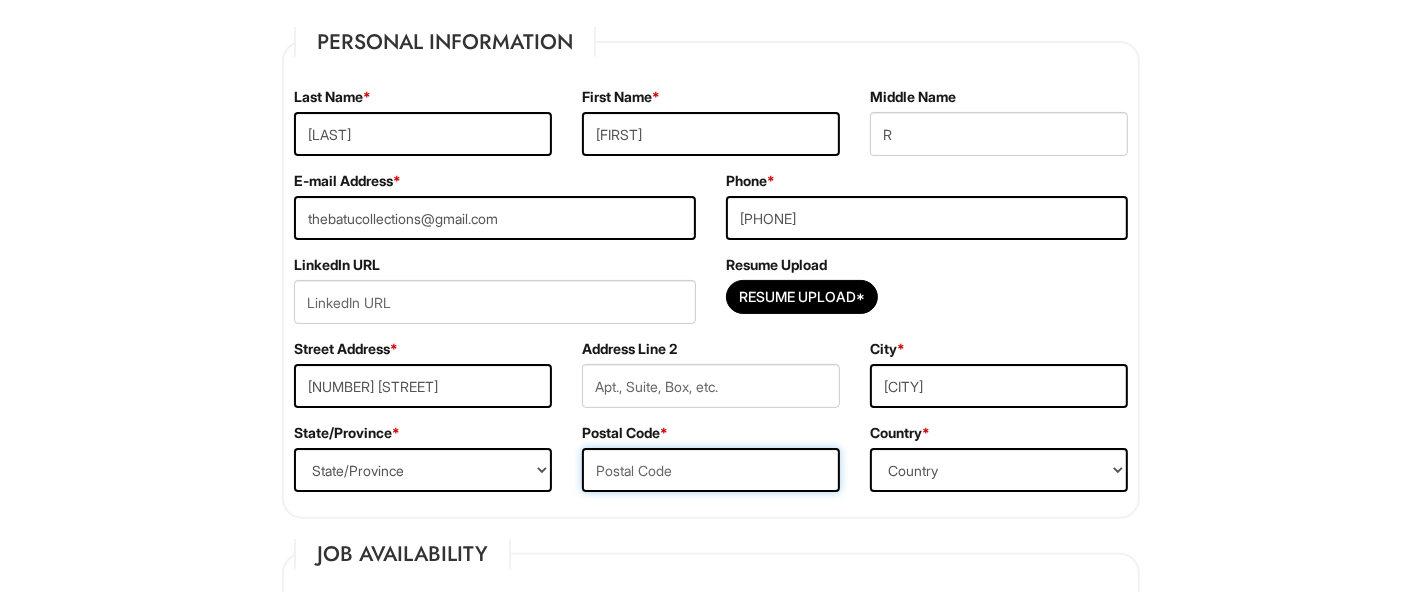 type on "[POSTAL_CODE]" 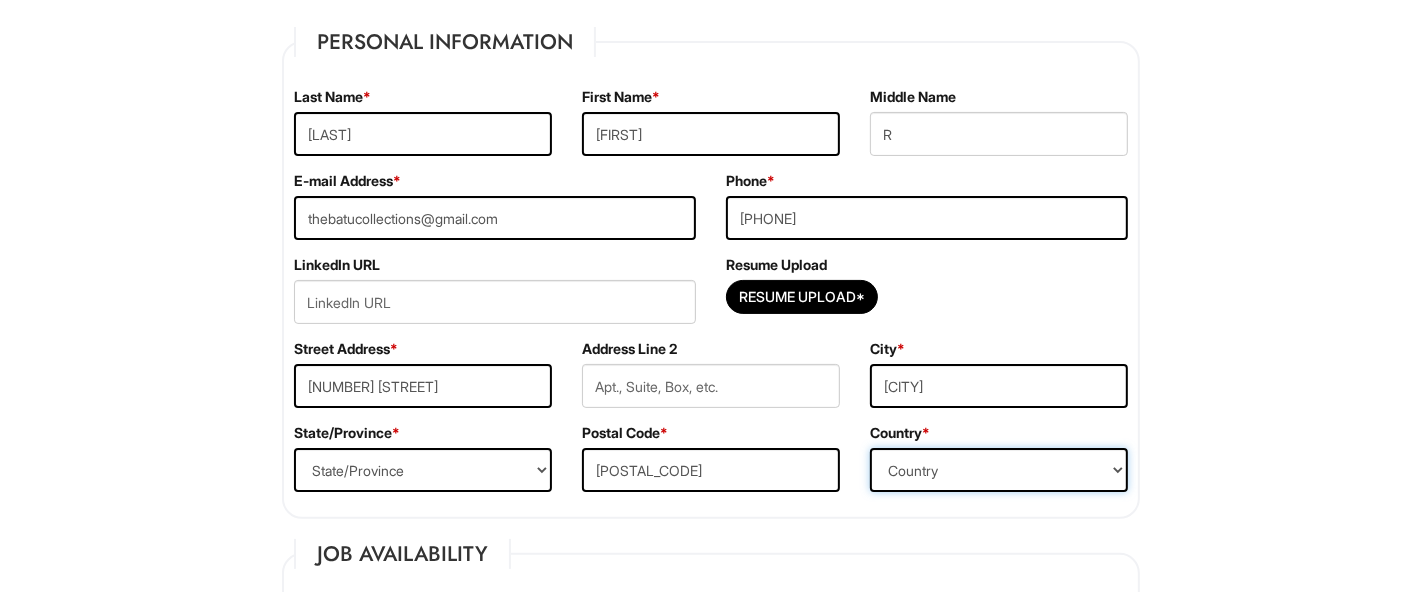 select on "United States of America" 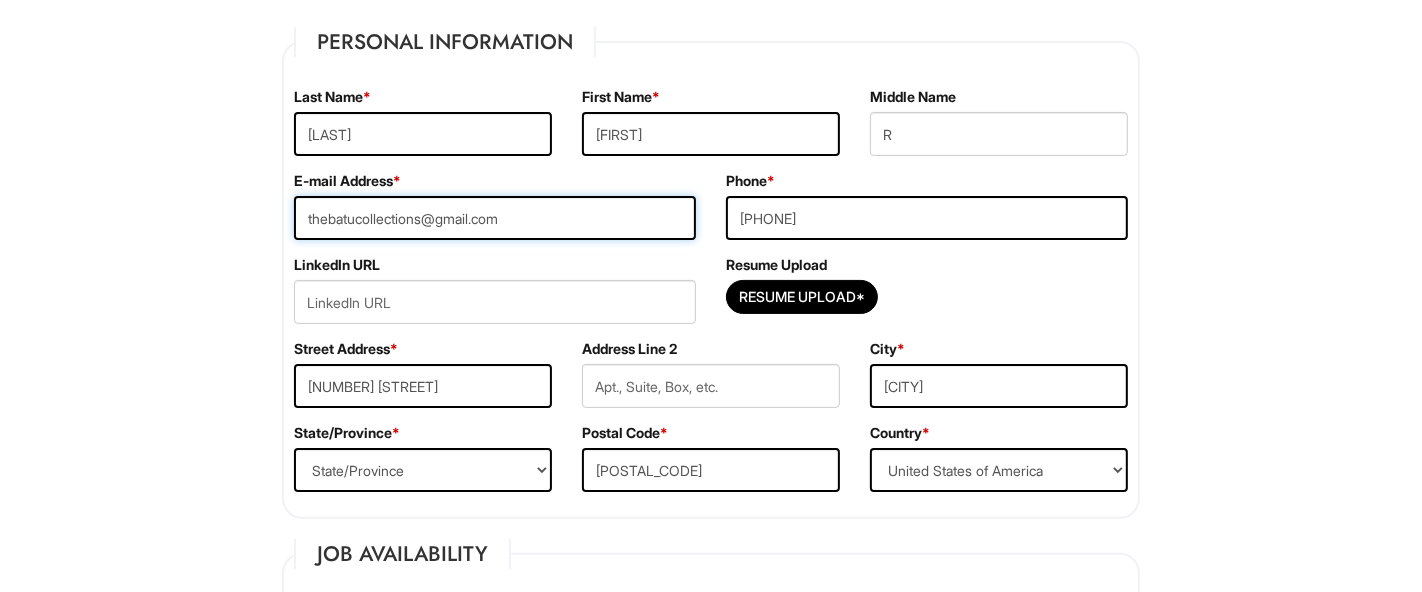 click on "thebatucollections@gmail.com" at bounding box center (495, 218) 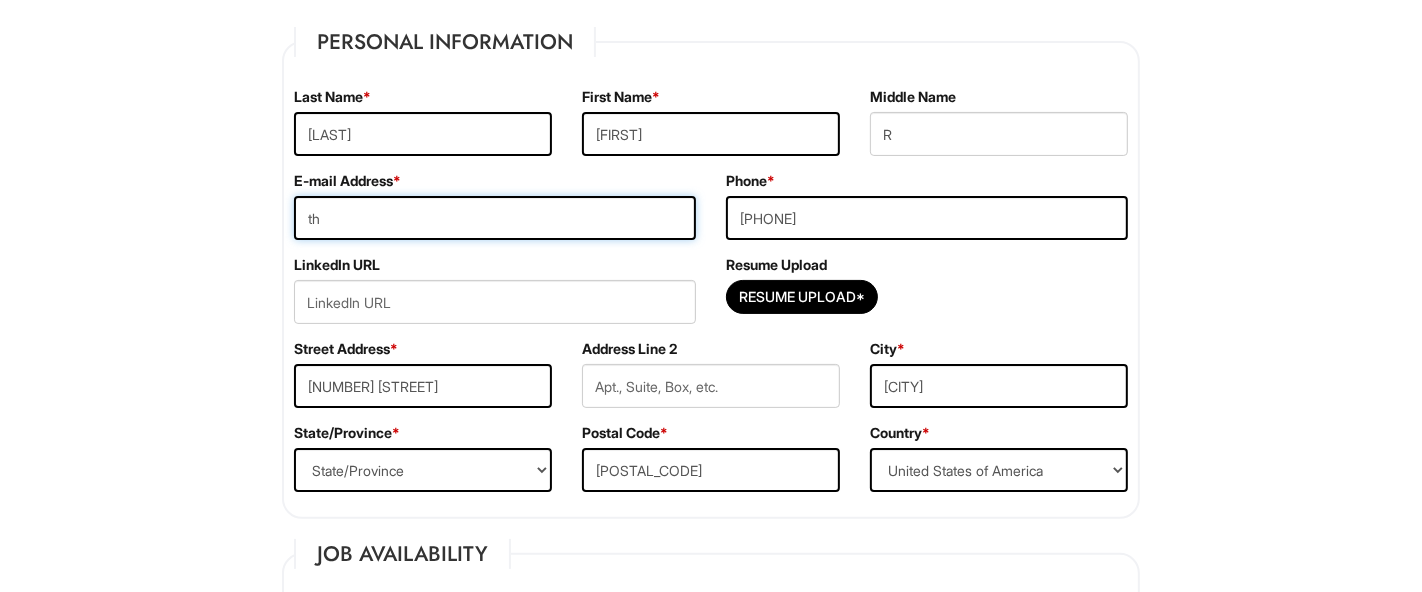 type on "t" 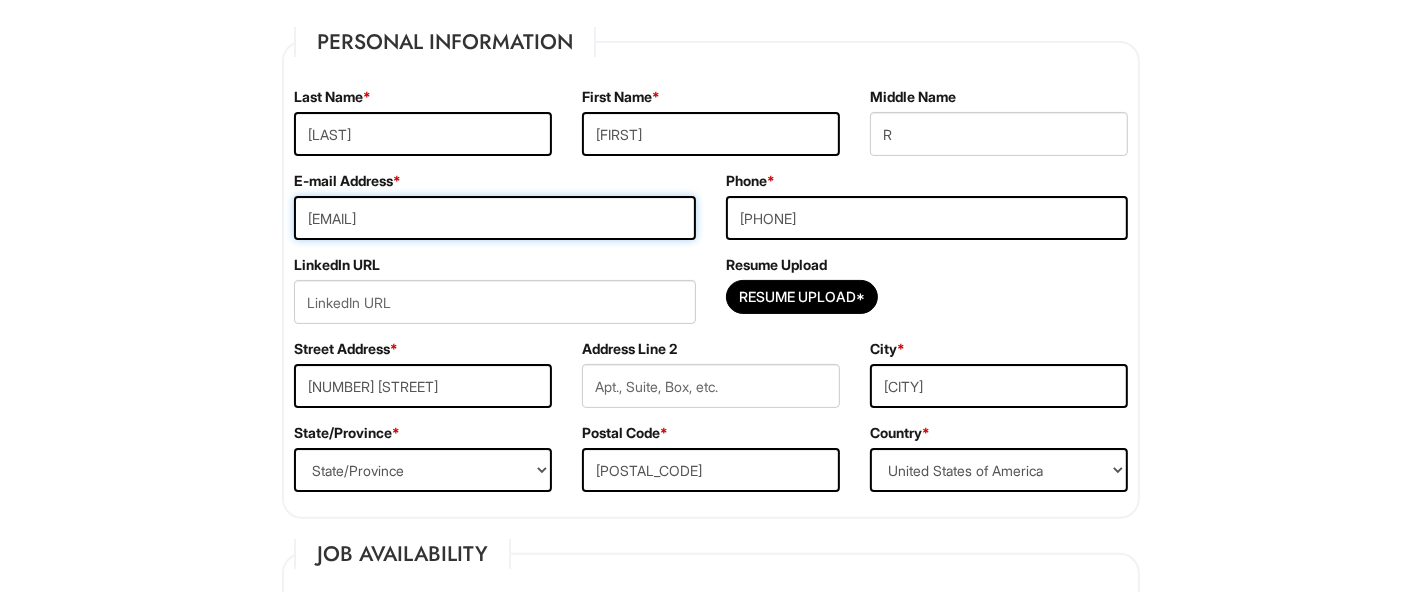 type on "[EMAIL]" 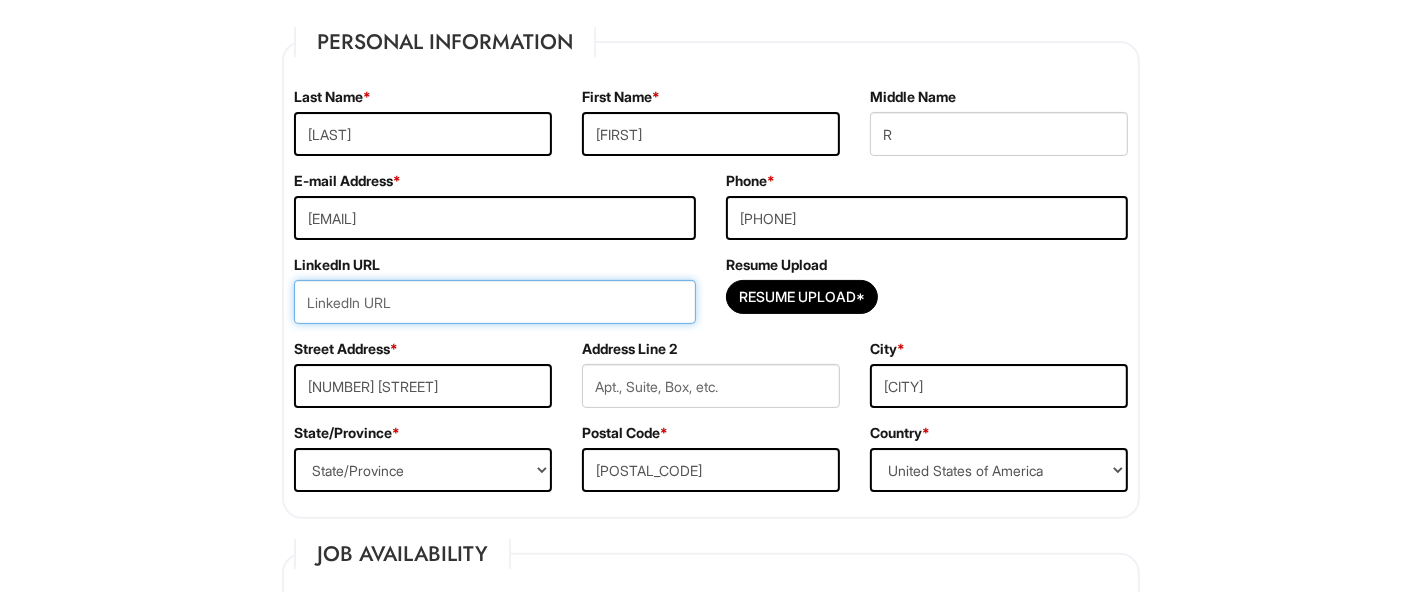 click at bounding box center (495, 302) 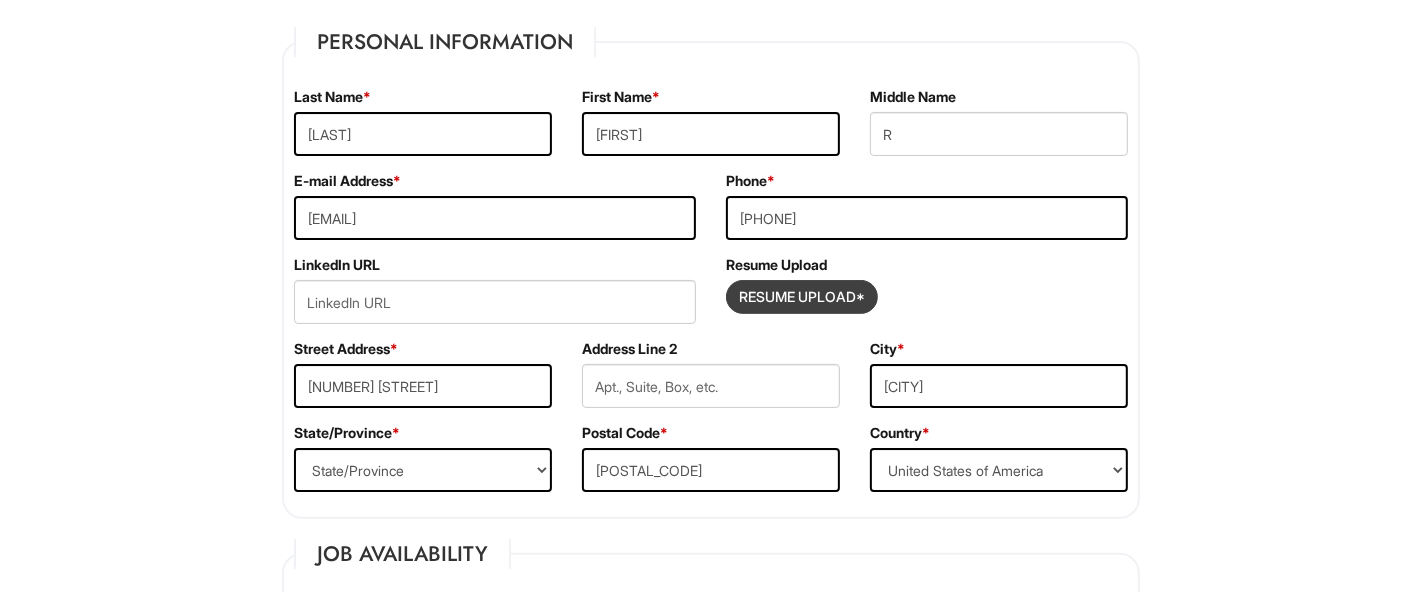 click at bounding box center [802, 297] 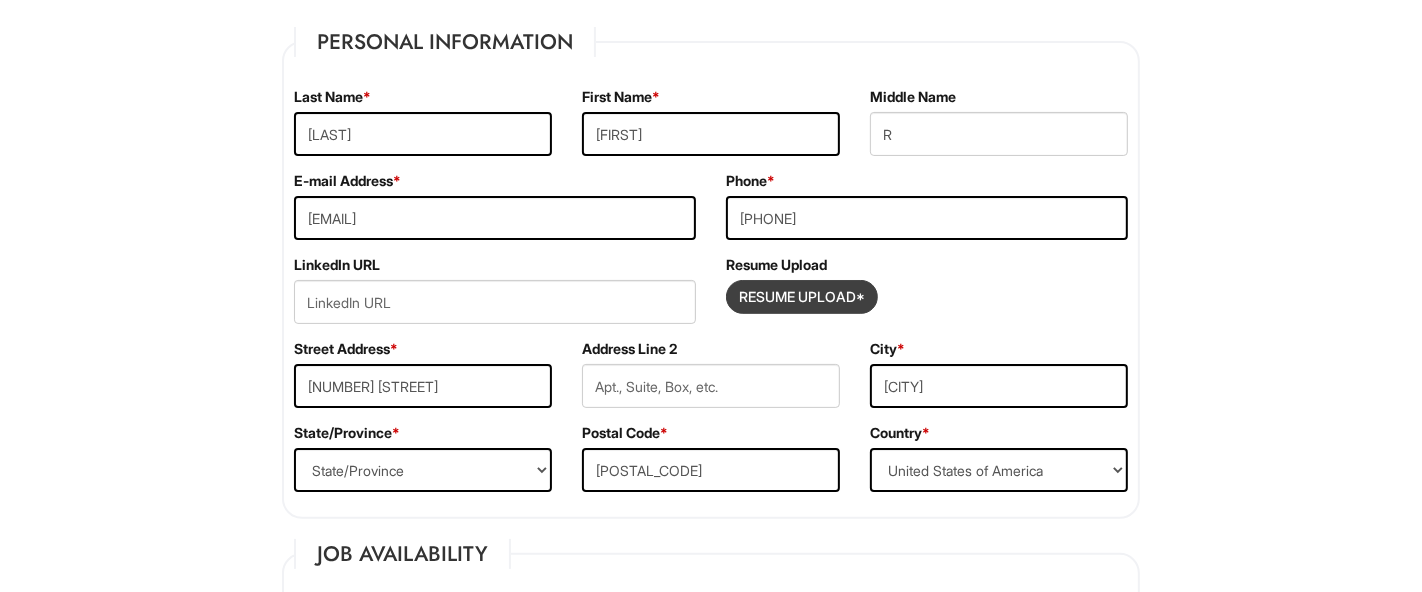 type on "C:\fakepath\Resume1Stock.pdf" 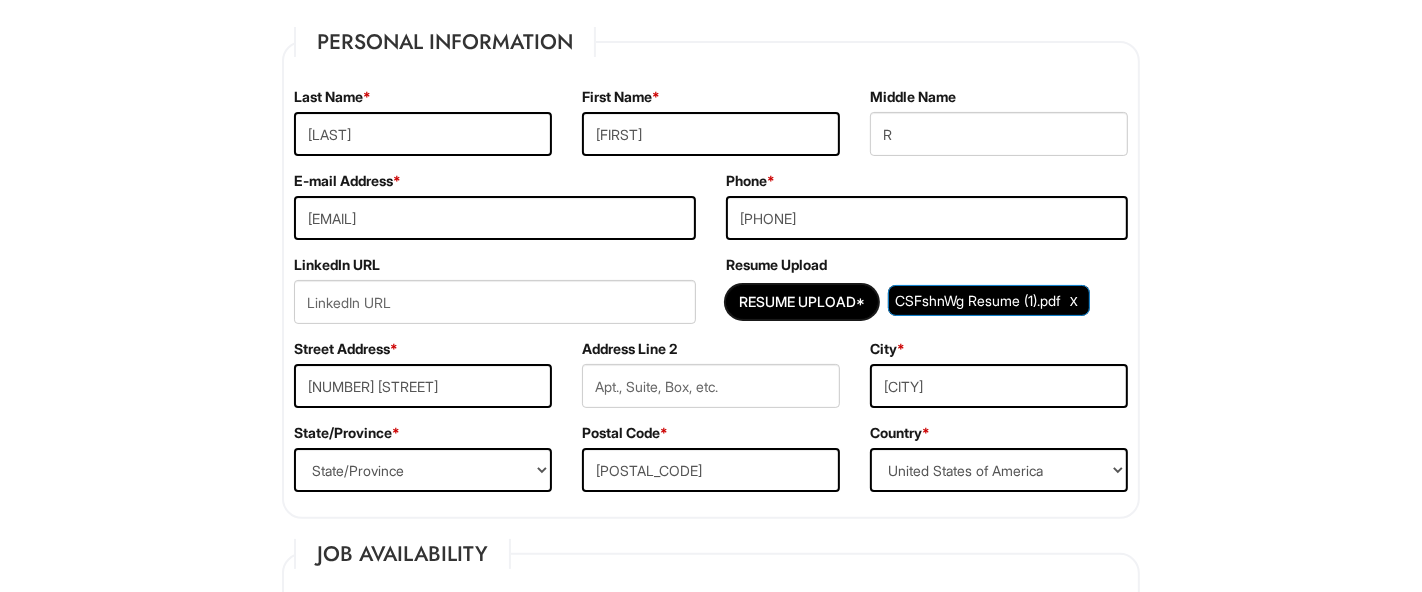 click on "CSFshnWg Resume (1).pdf" at bounding box center (977, 300) 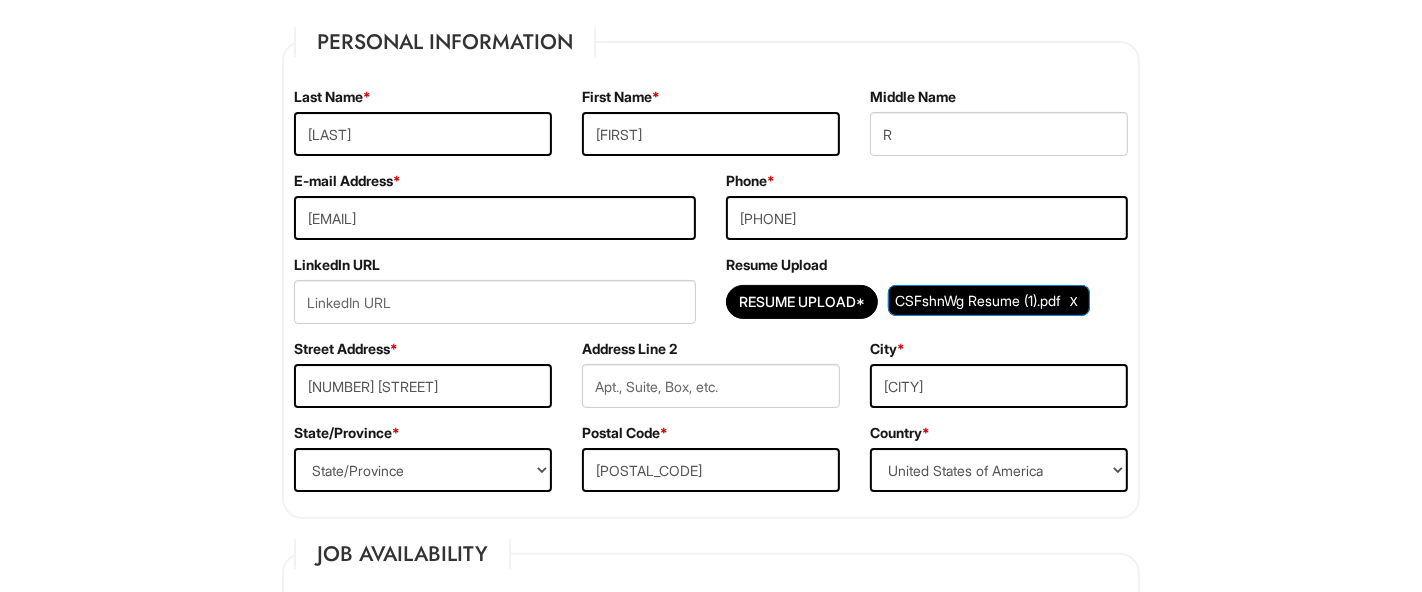 click on "CSFshnWg Resume (1).pdf" at bounding box center (977, 300) 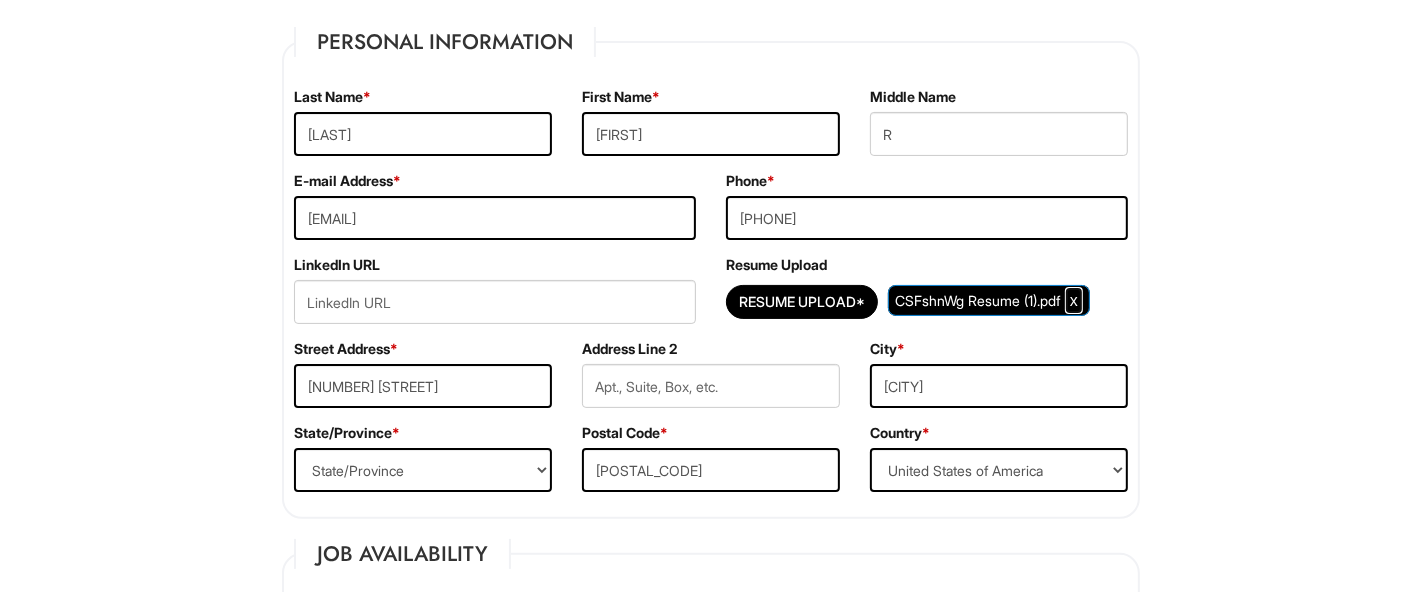 click at bounding box center [1074, 300] 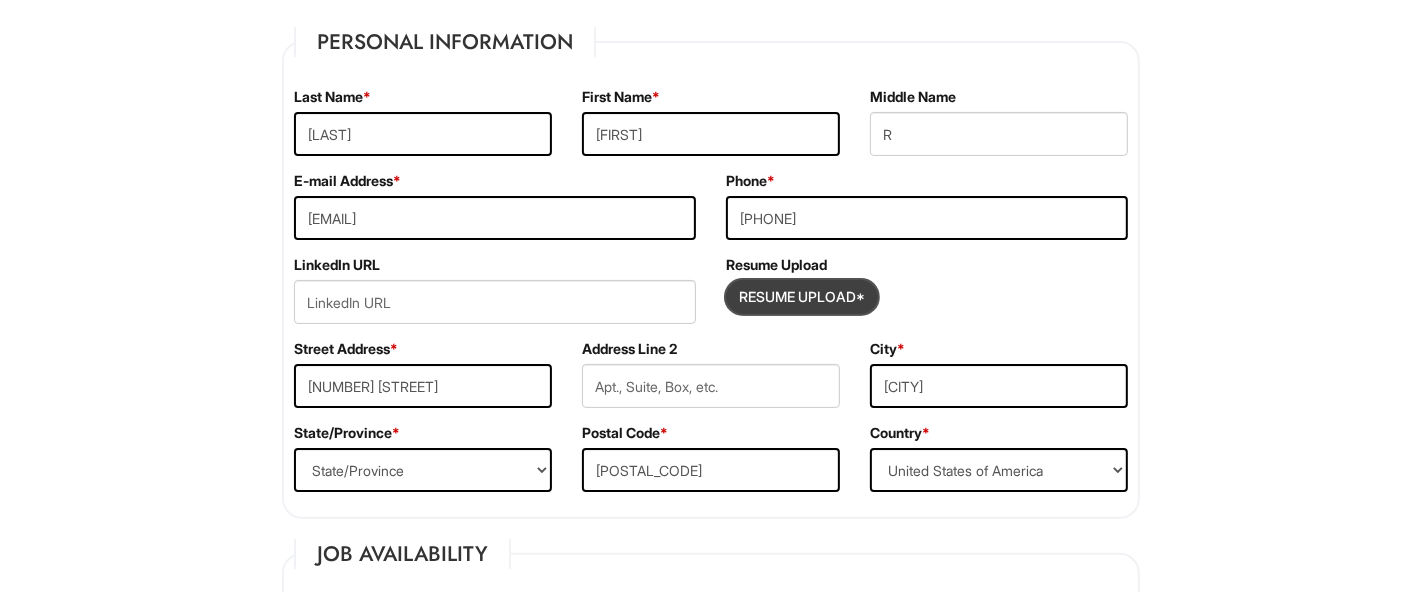 click at bounding box center (802, 297) 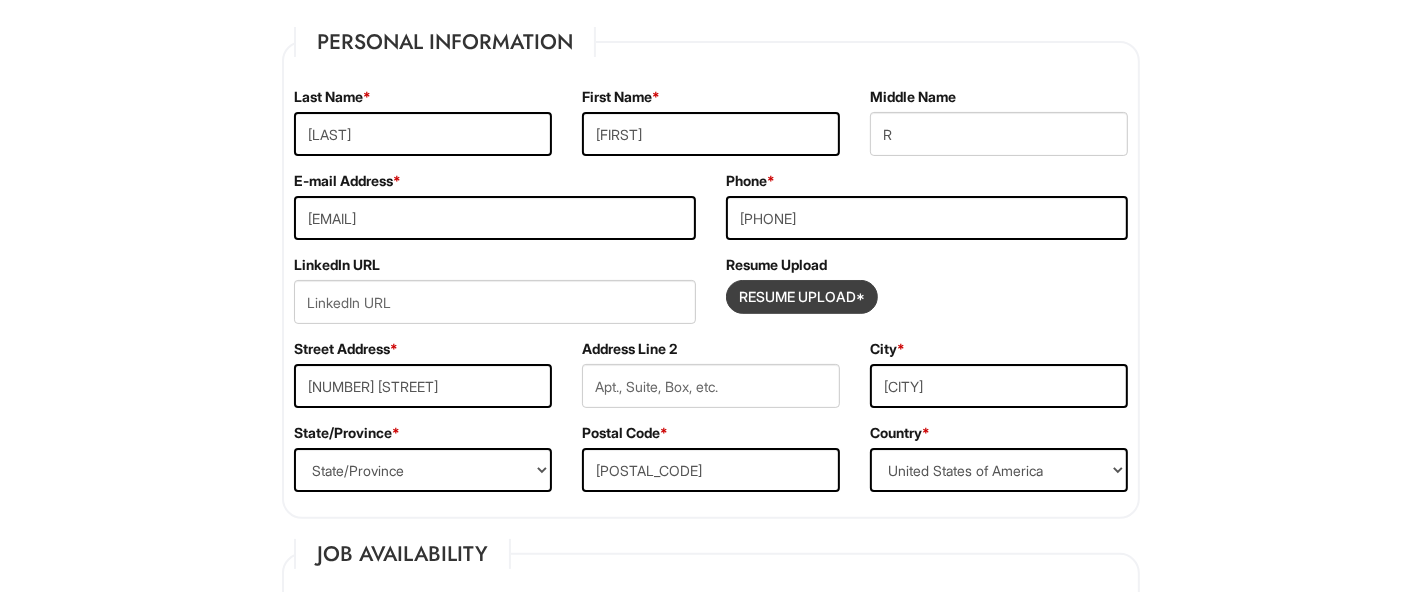 type on "C:\fakepath\Resume1Stock.pdf" 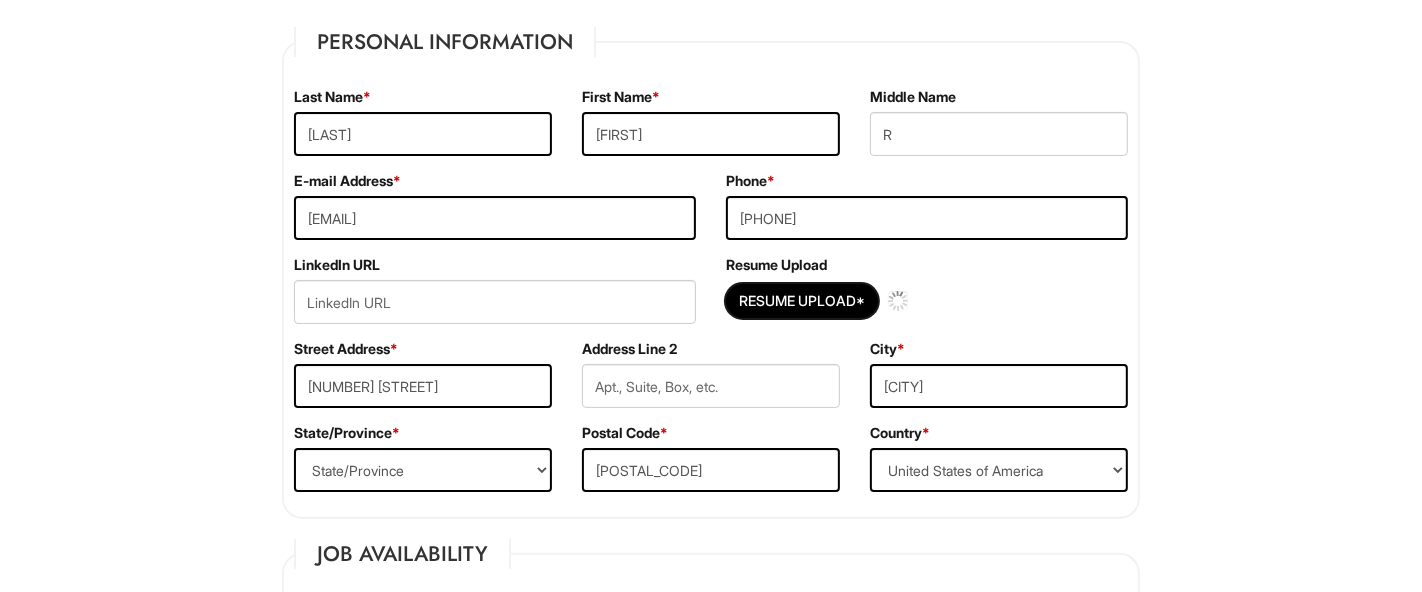 type 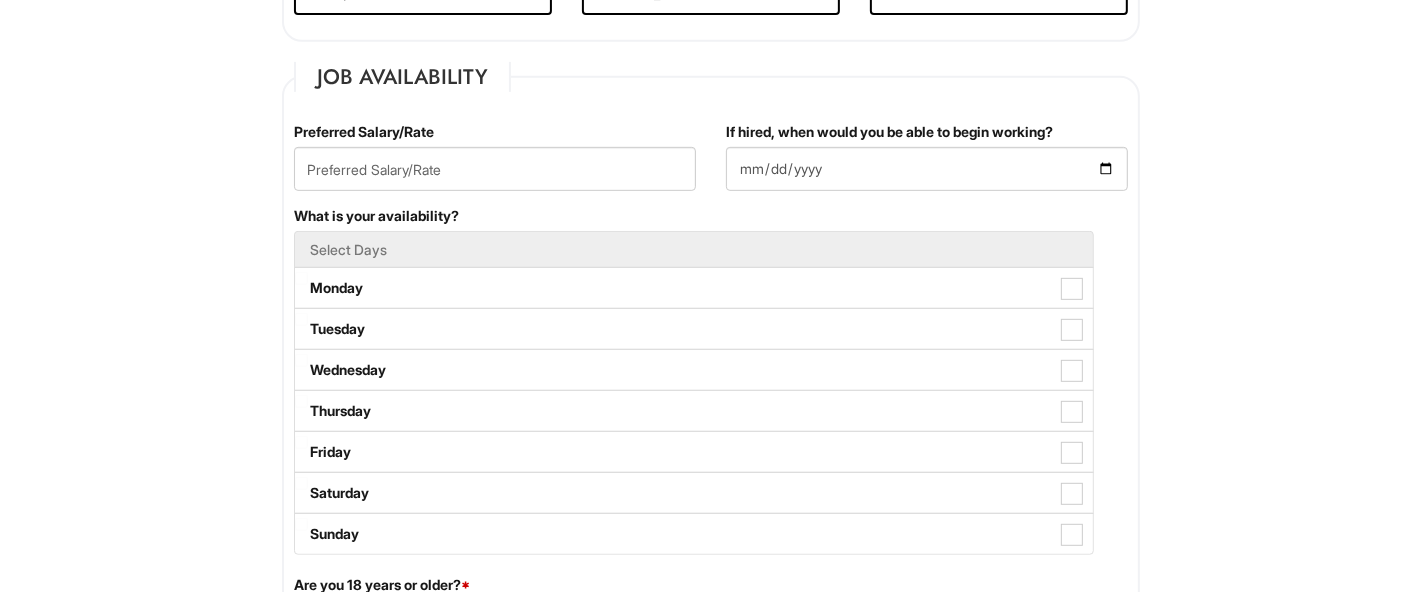 scroll, scrollTop: 784, scrollLeft: 0, axis: vertical 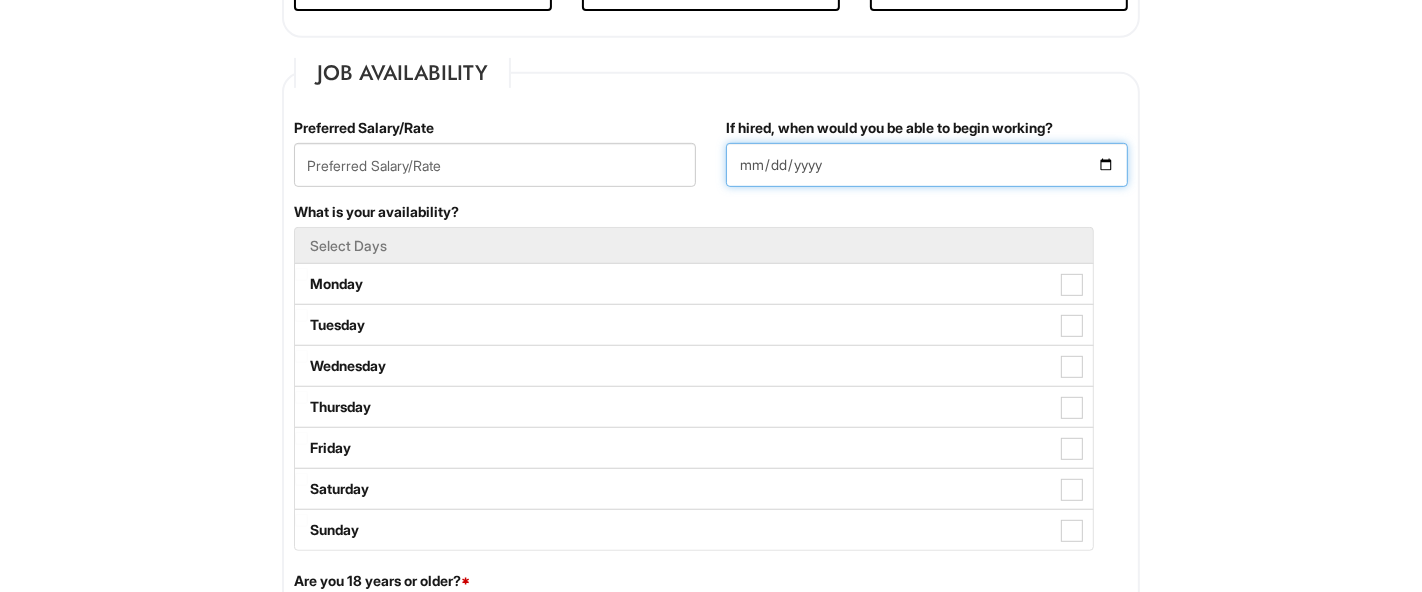 click on "If hired, when would you be able to begin working?" at bounding box center [927, 165] 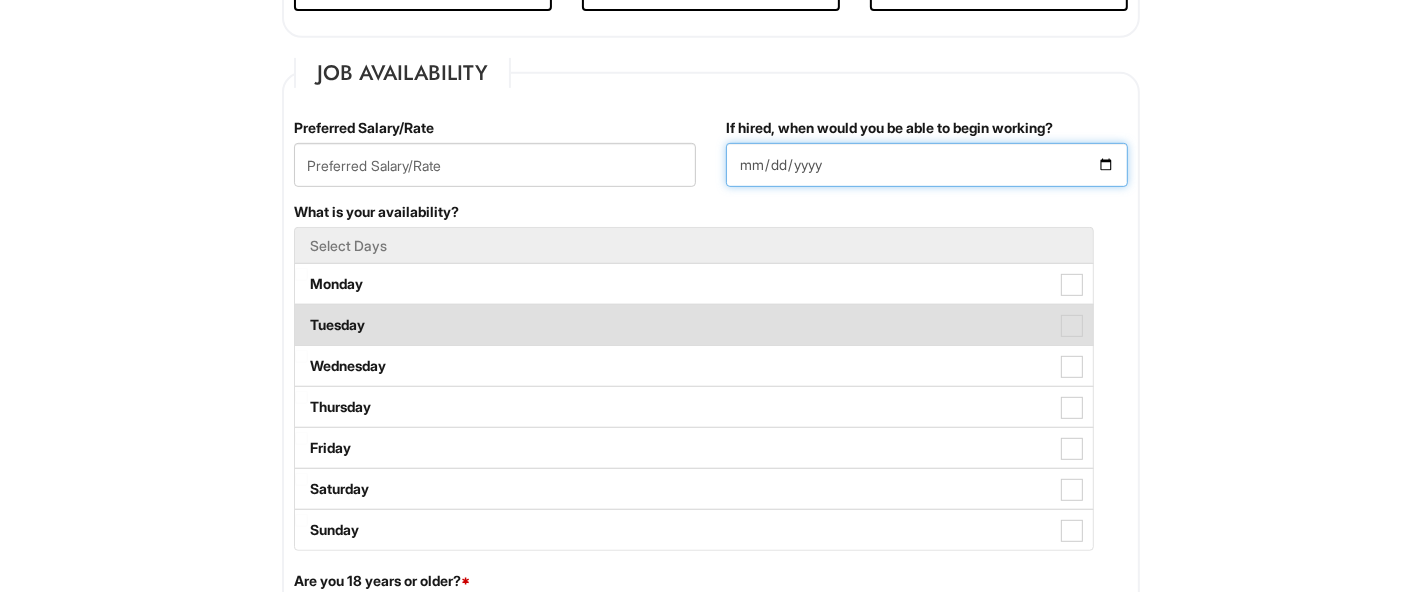 type on "[DATE]" 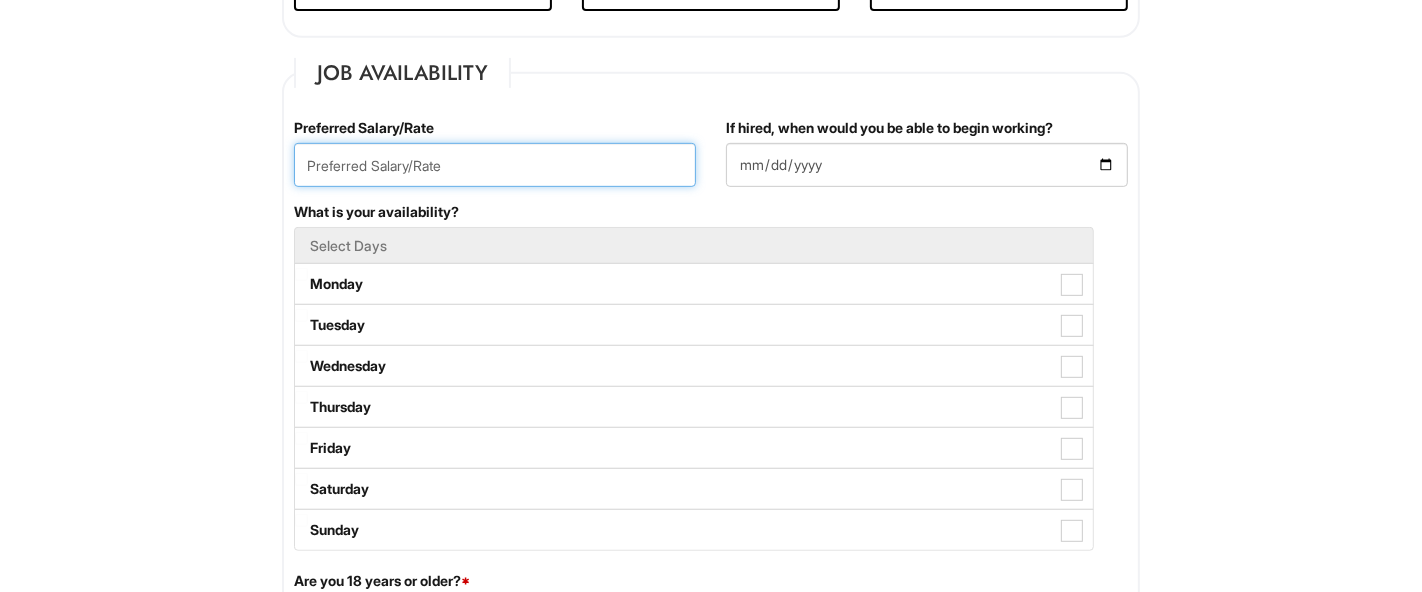 click at bounding box center (495, 165) 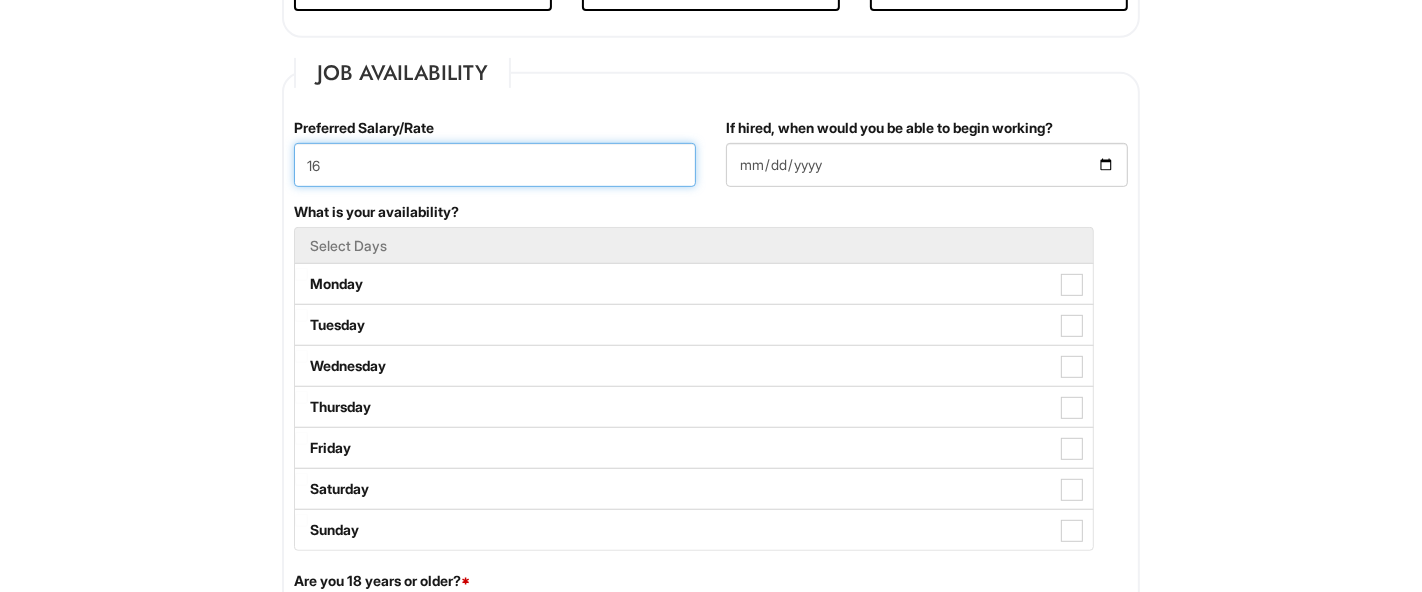 type on "1" 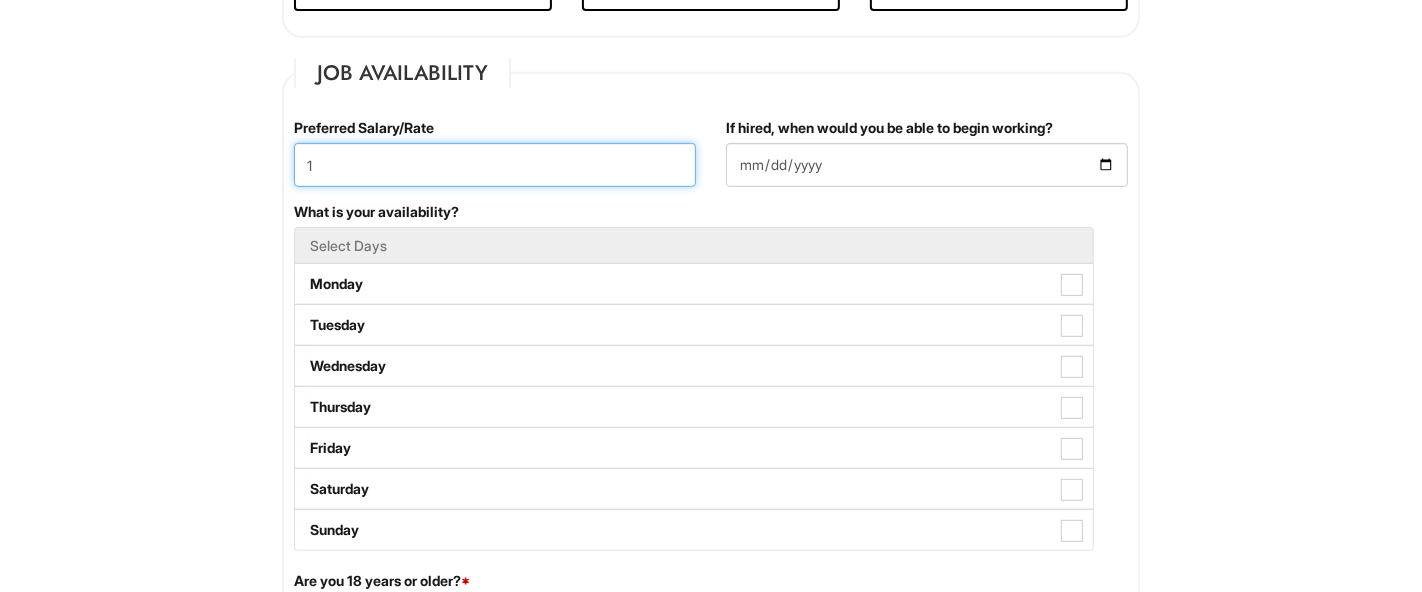 type 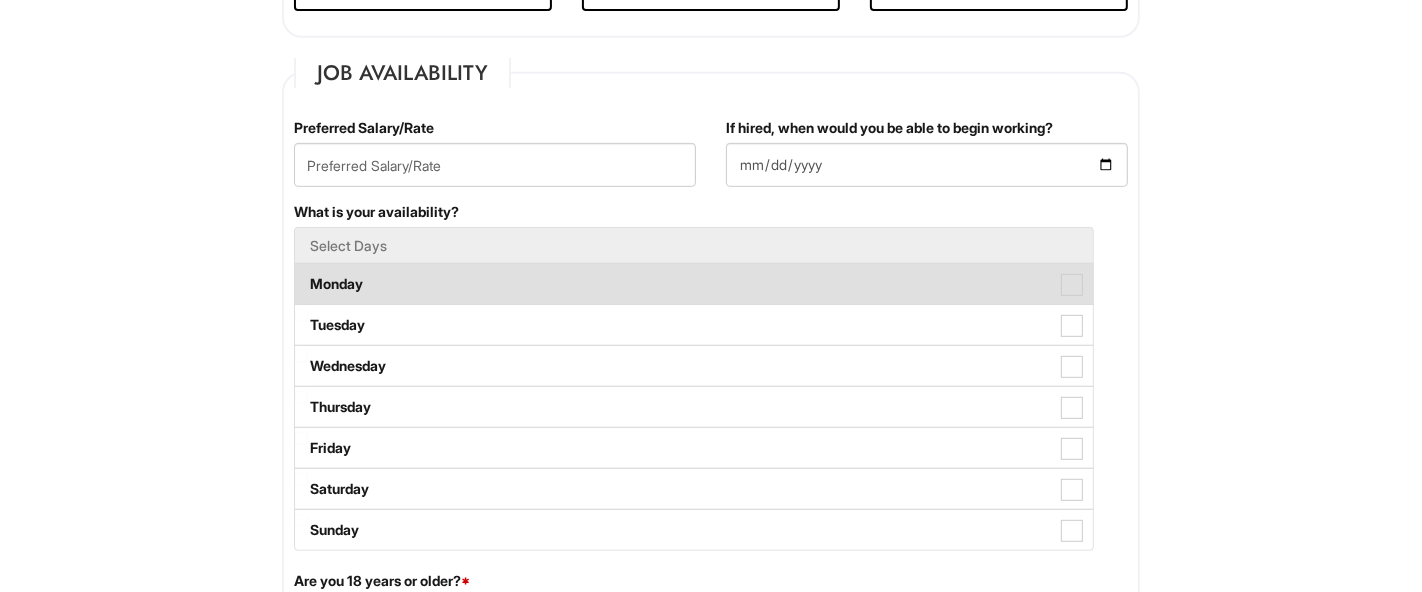 click on "Monday" at bounding box center [694, 284] 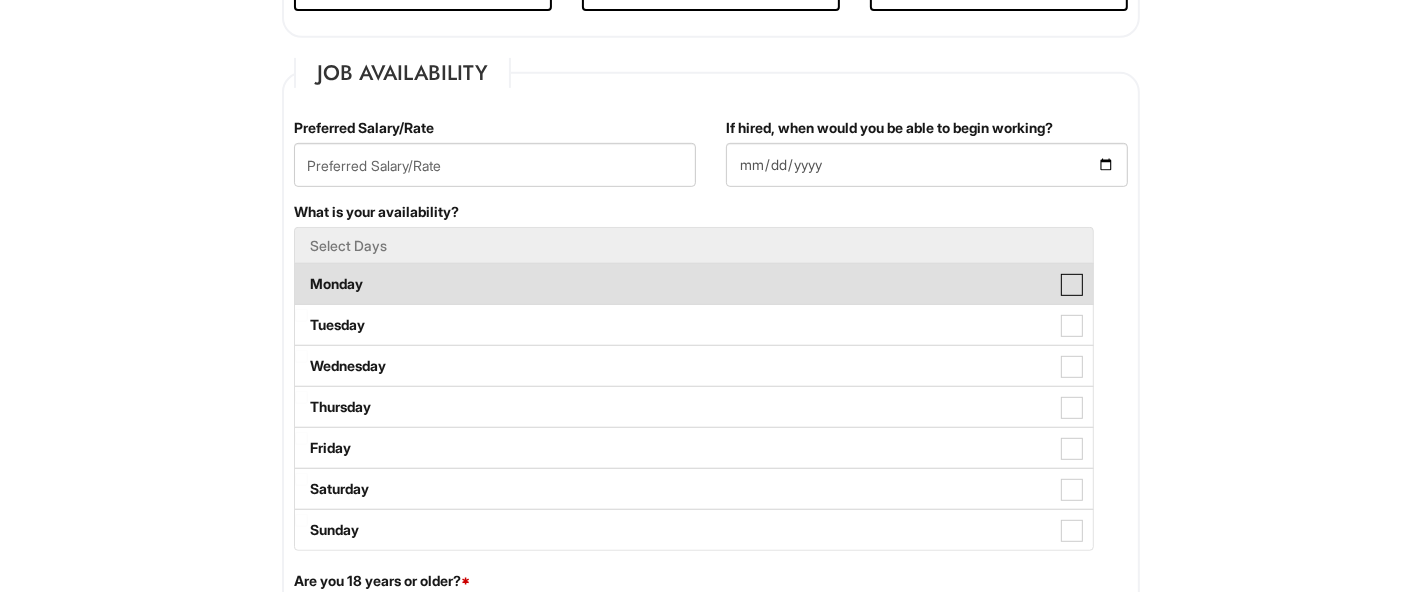 click on "Monday" at bounding box center (301, 274) 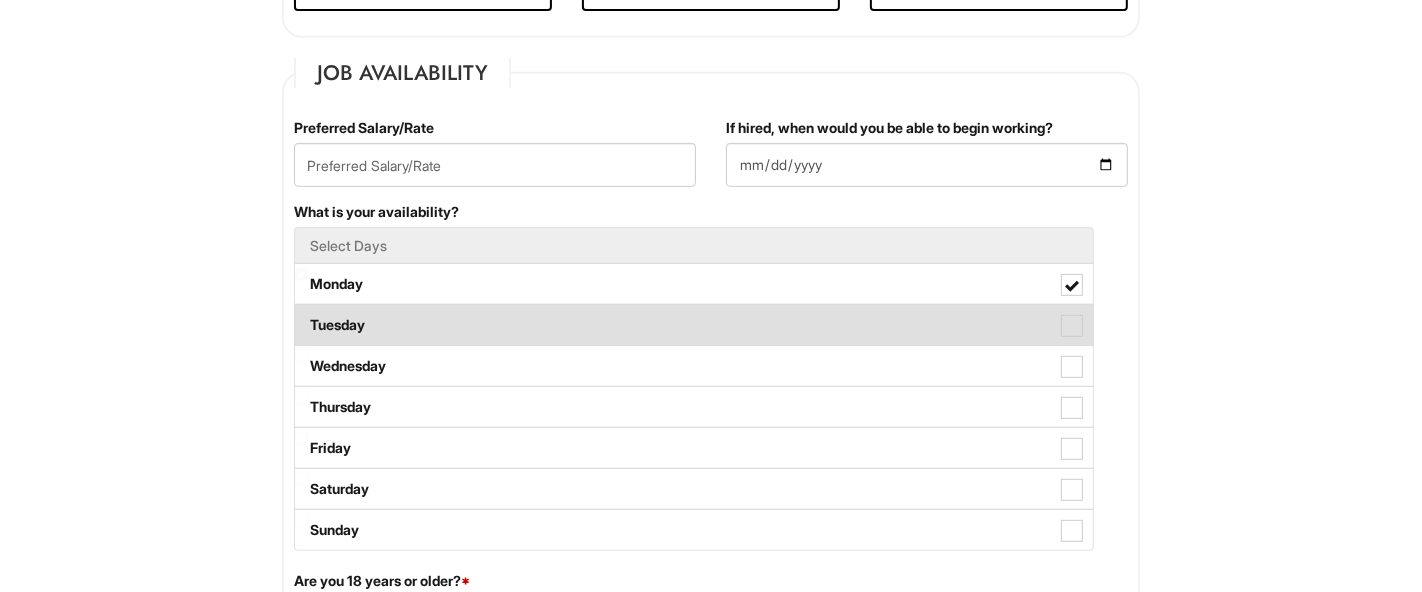 click on "Tuesday" at bounding box center (694, 325) 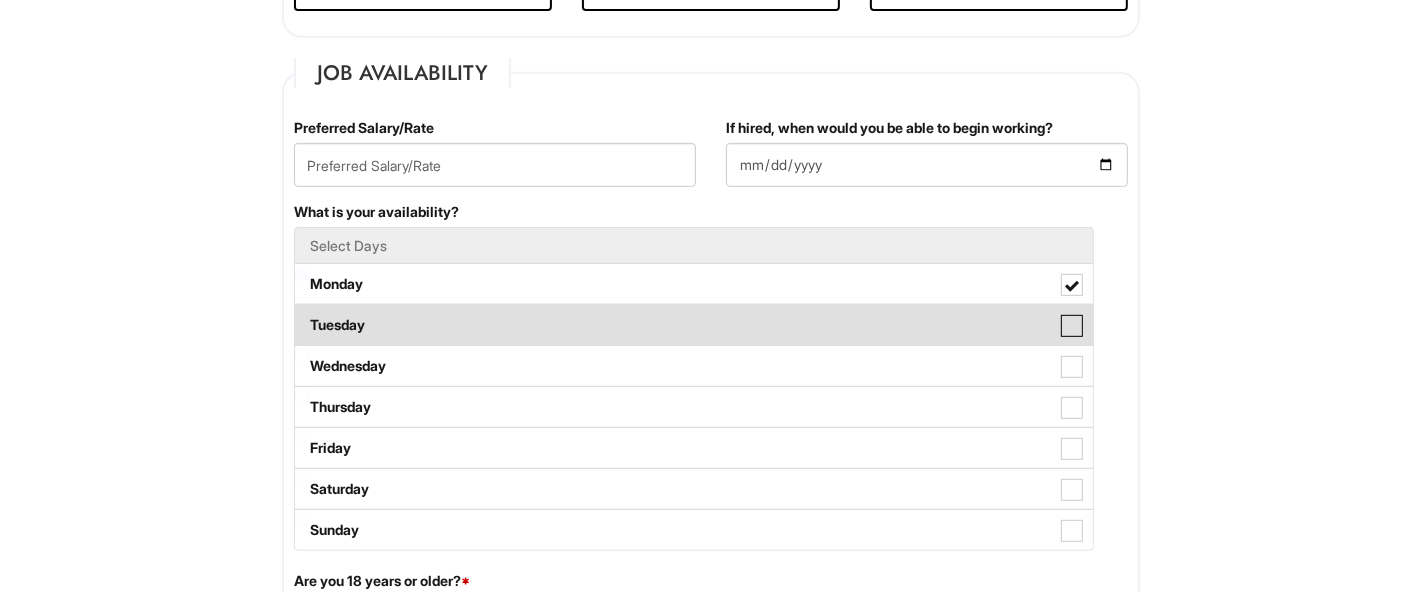 click on "Tuesday" at bounding box center (301, 315) 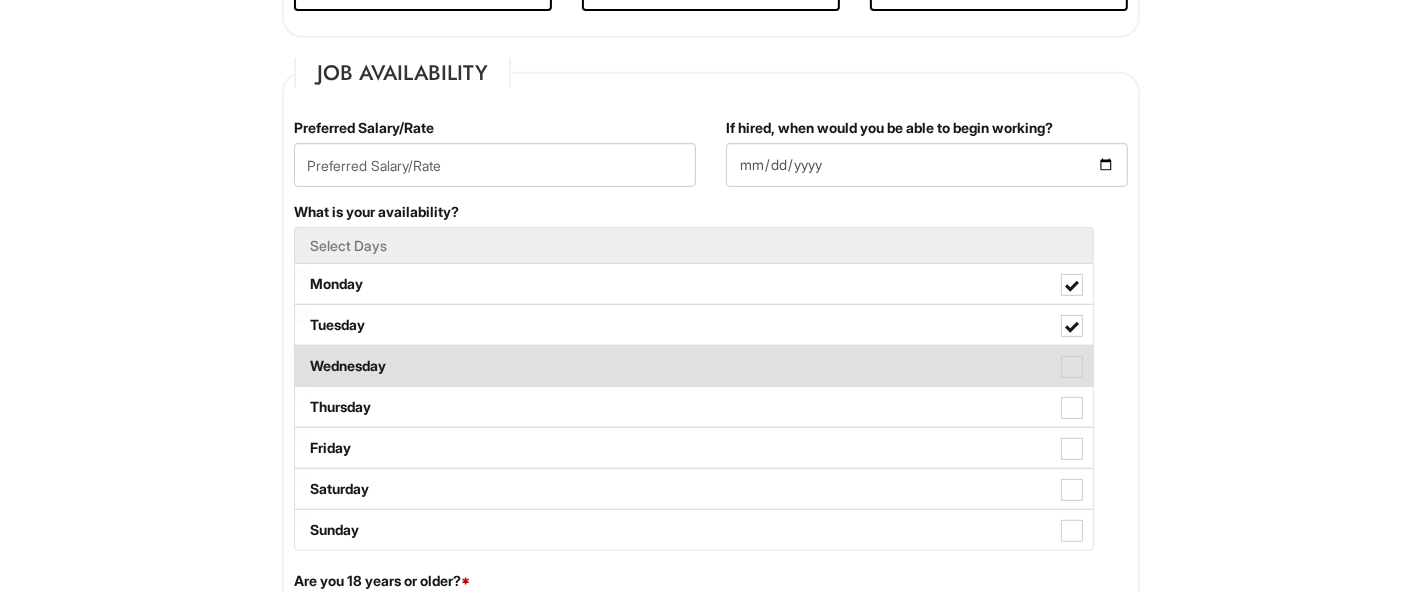 click on "Wednesday" at bounding box center [694, 366] 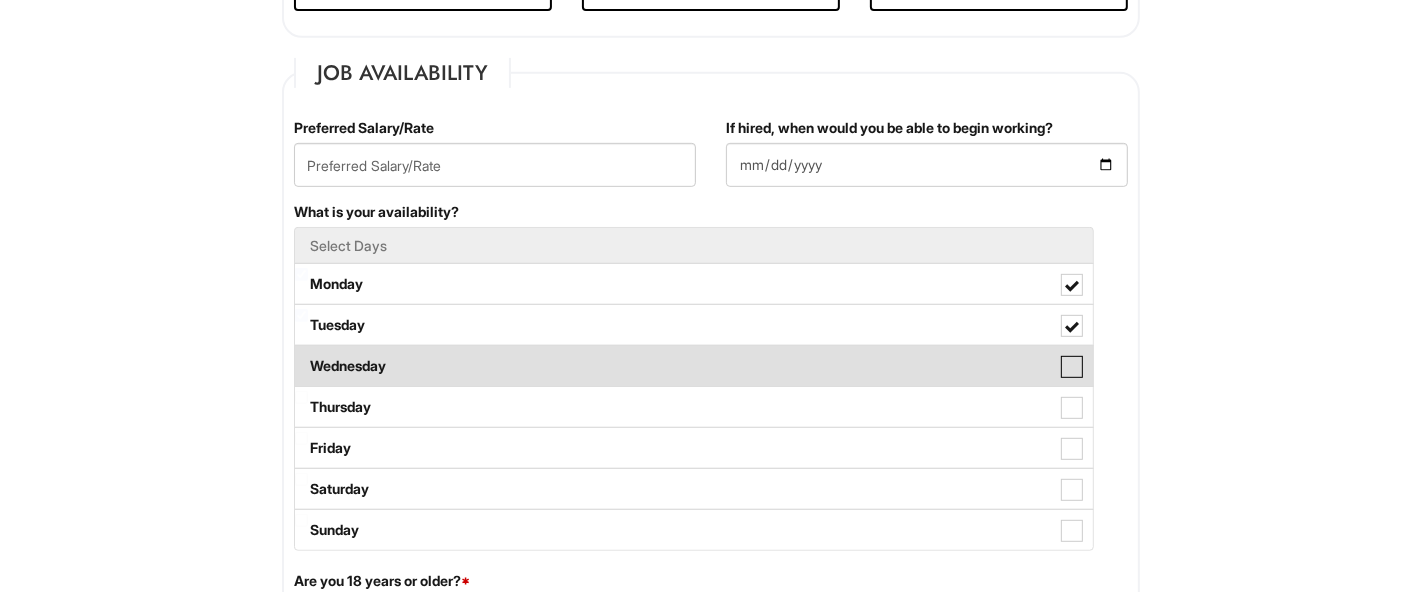 click on "Wednesday" at bounding box center (301, 356) 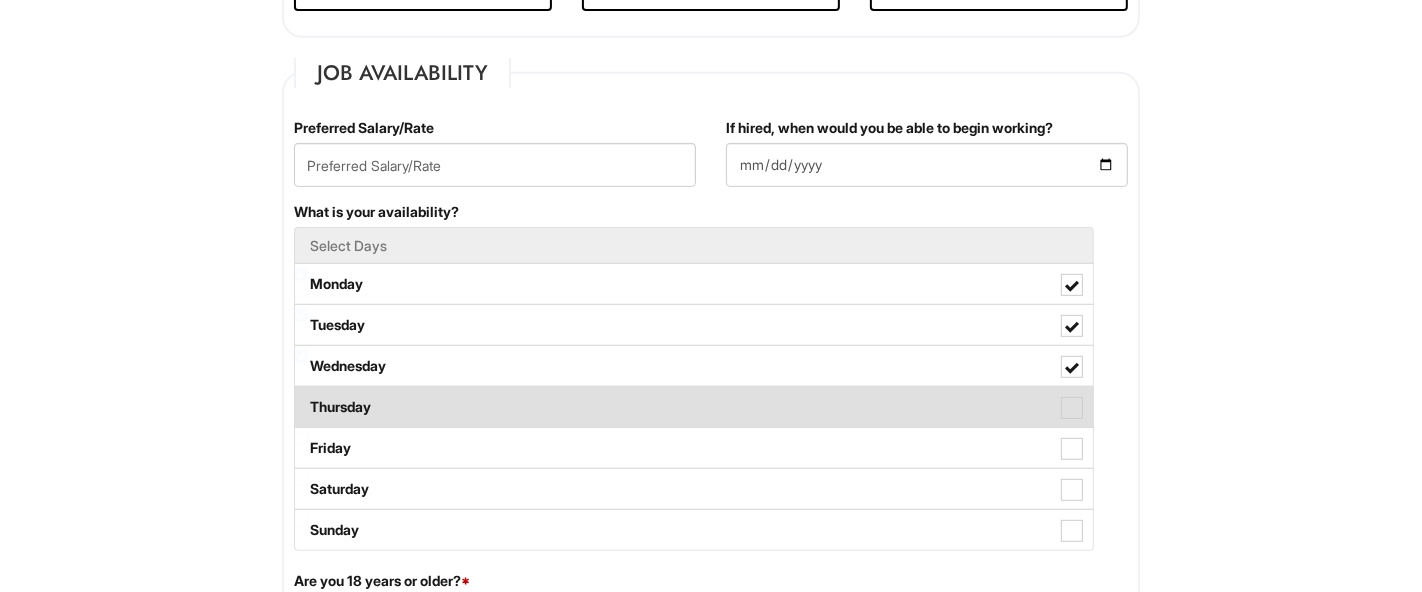 click on "Thursday" at bounding box center (694, 407) 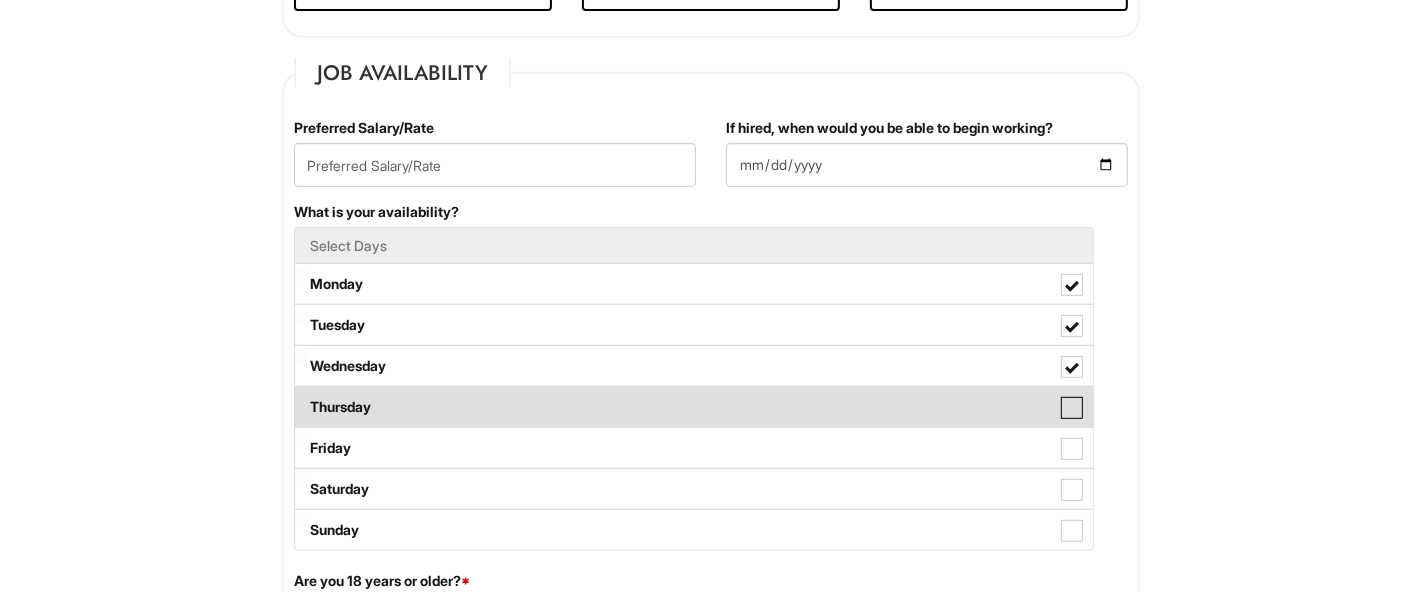 click on "Thursday" at bounding box center [301, 397] 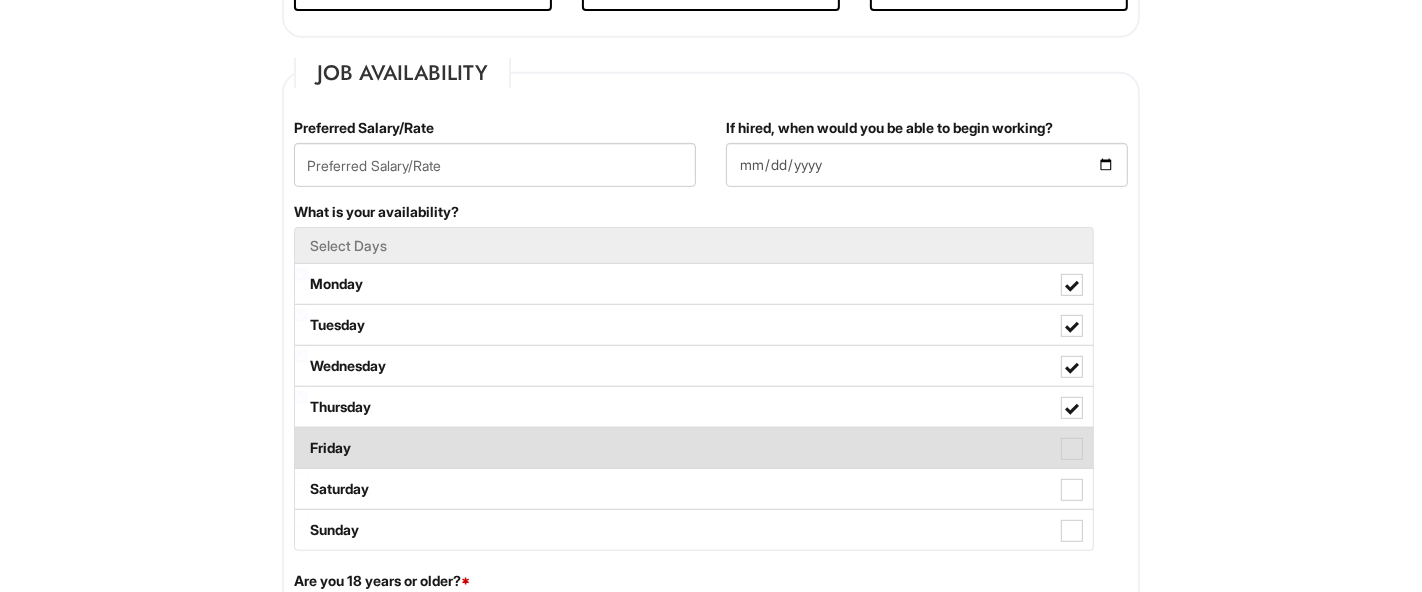 click on "Friday" at bounding box center [694, 448] 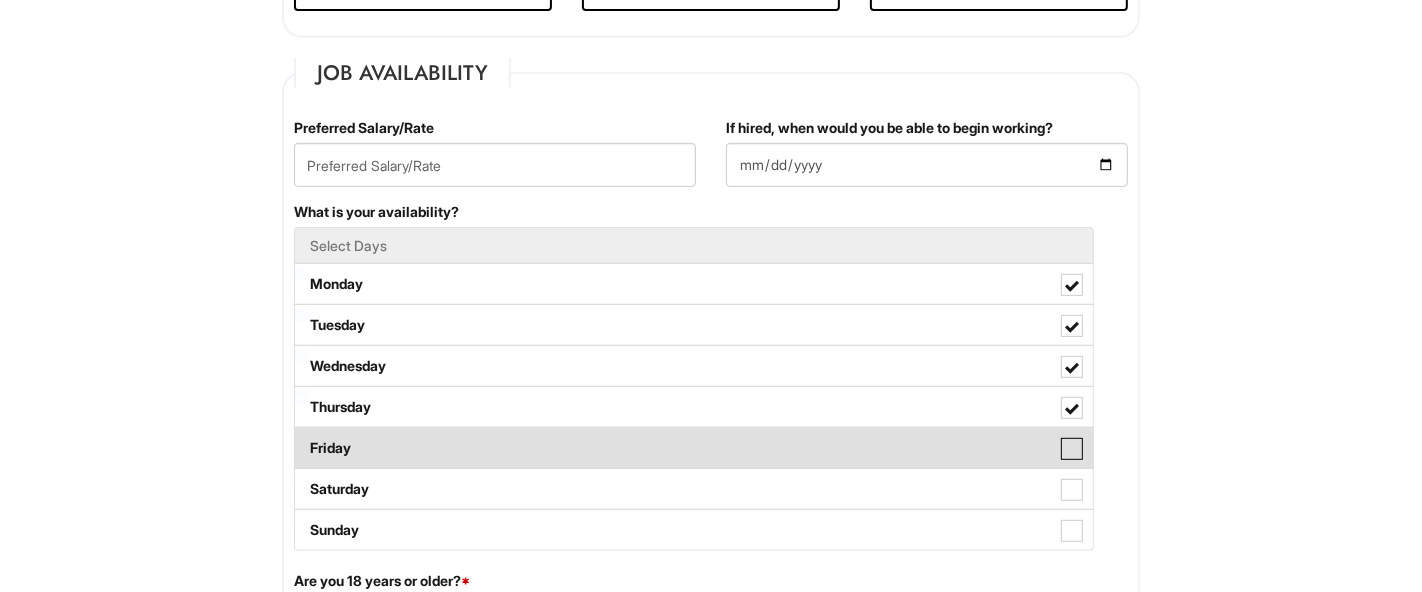 click on "Friday" at bounding box center [301, 438] 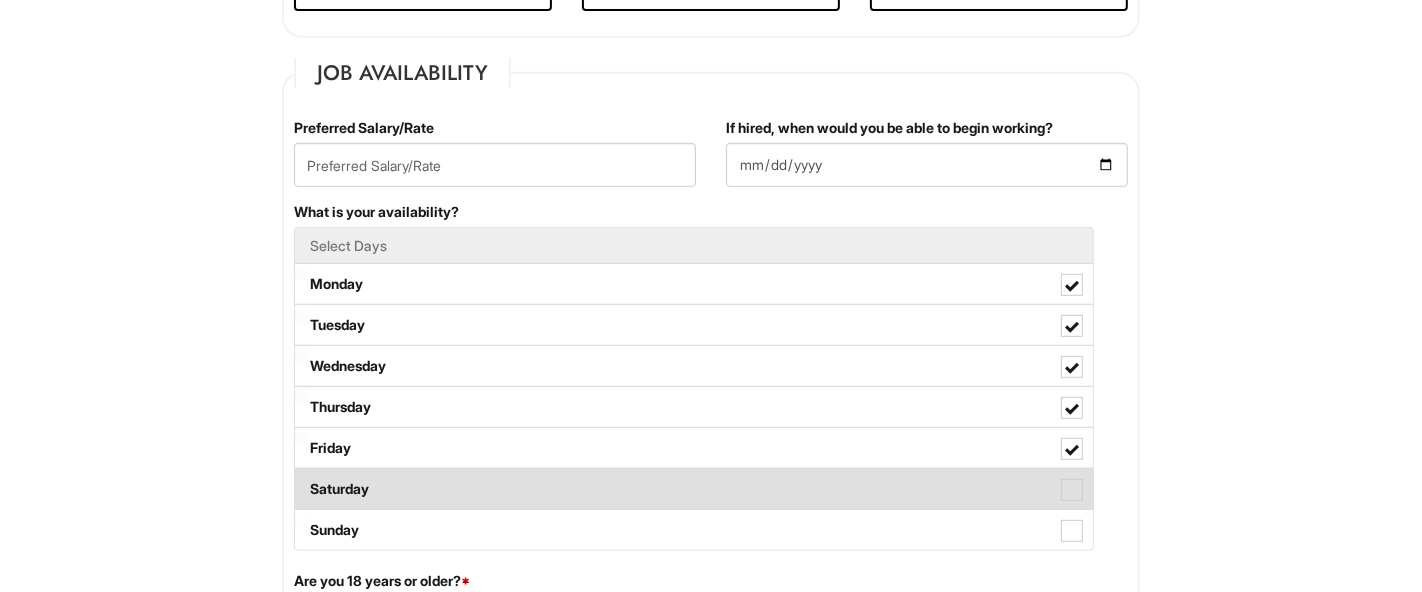 click on "Saturday" at bounding box center [694, 489] 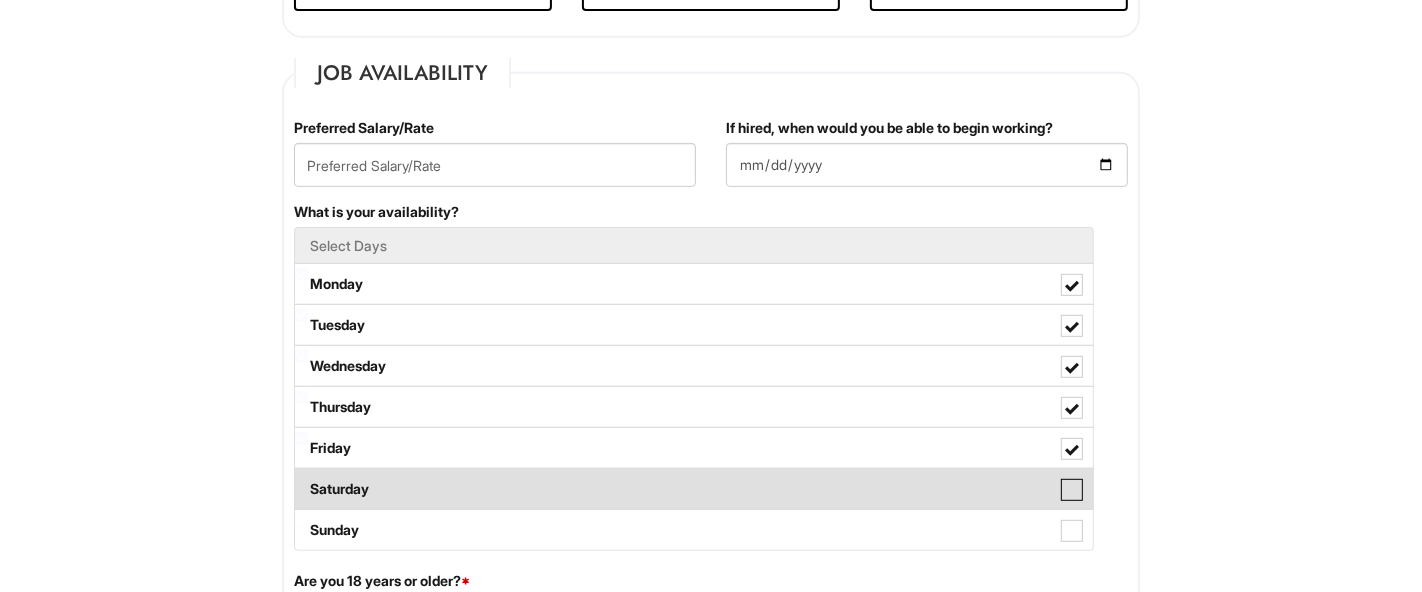 click on "Saturday" at bounding box center [301, 479] 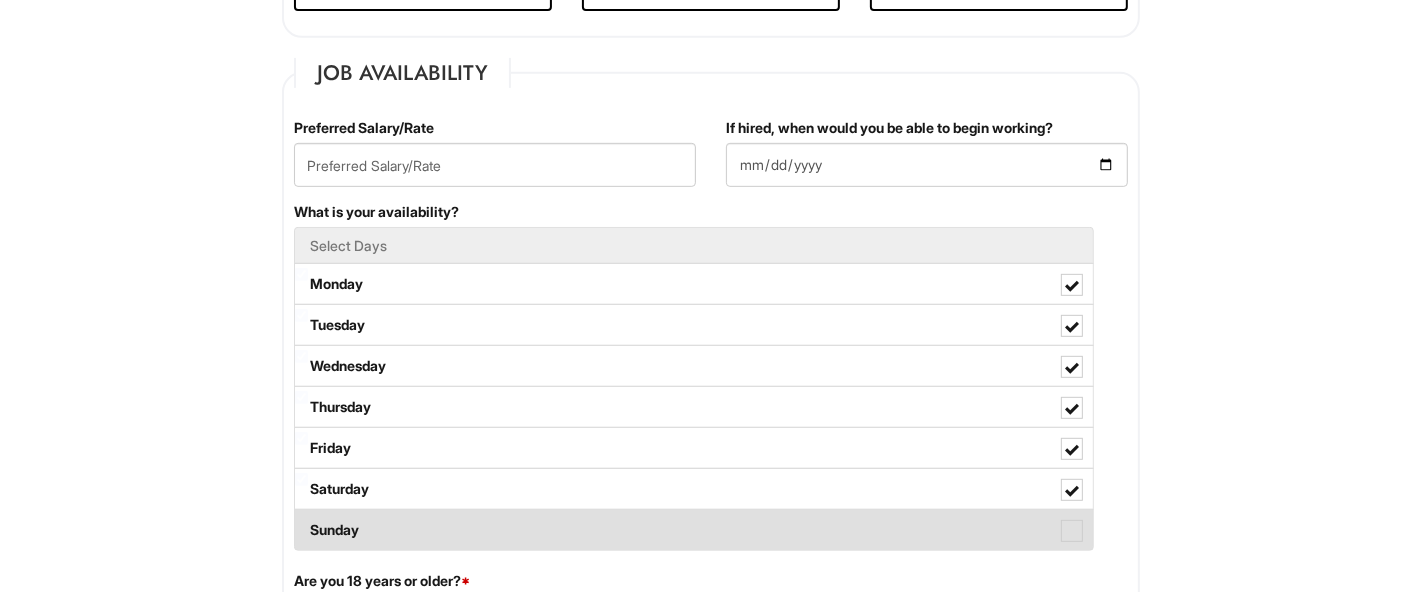 click on "Sunday" at bounding box center (694, 530) 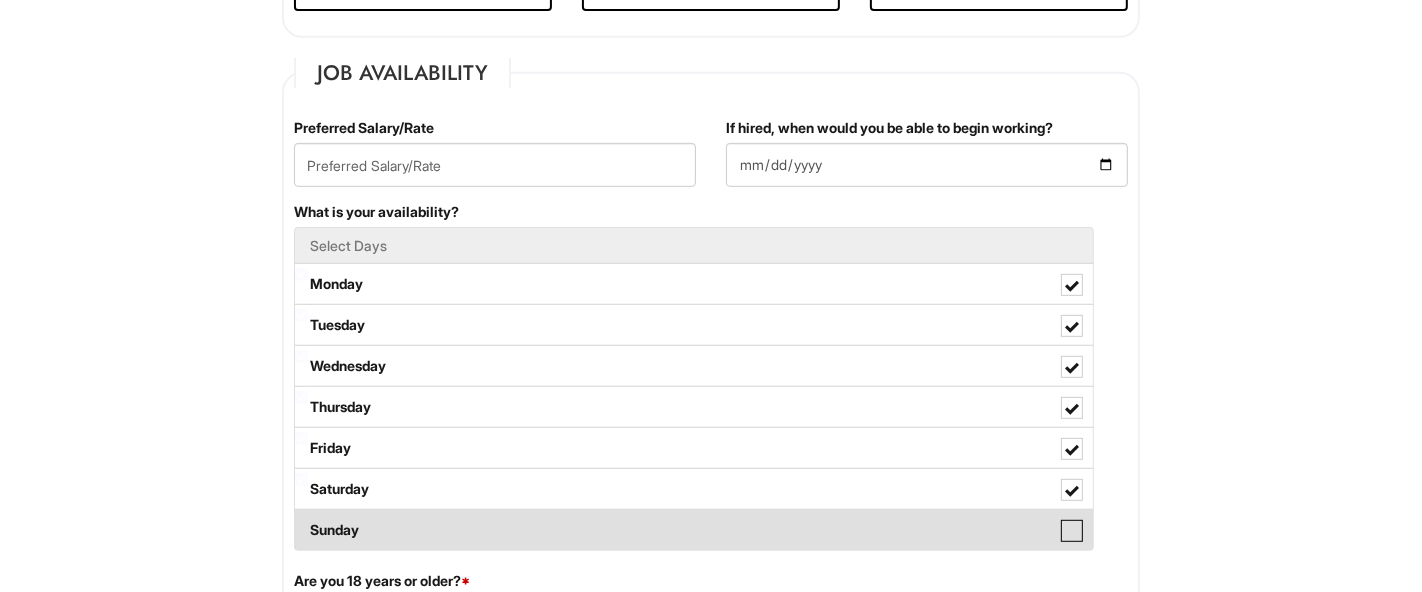 click on "Sunday" at bounding box center [301, 520] 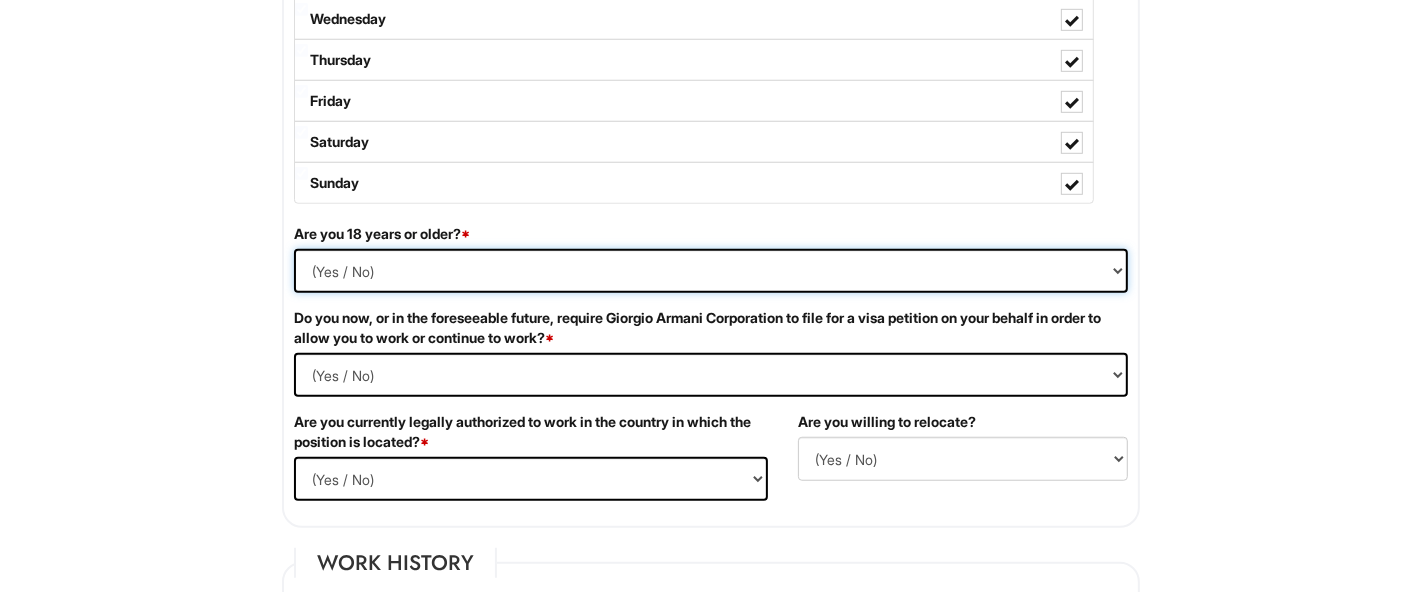 click on "(Yes / No) Yes No" at bounding box center (711, 271) 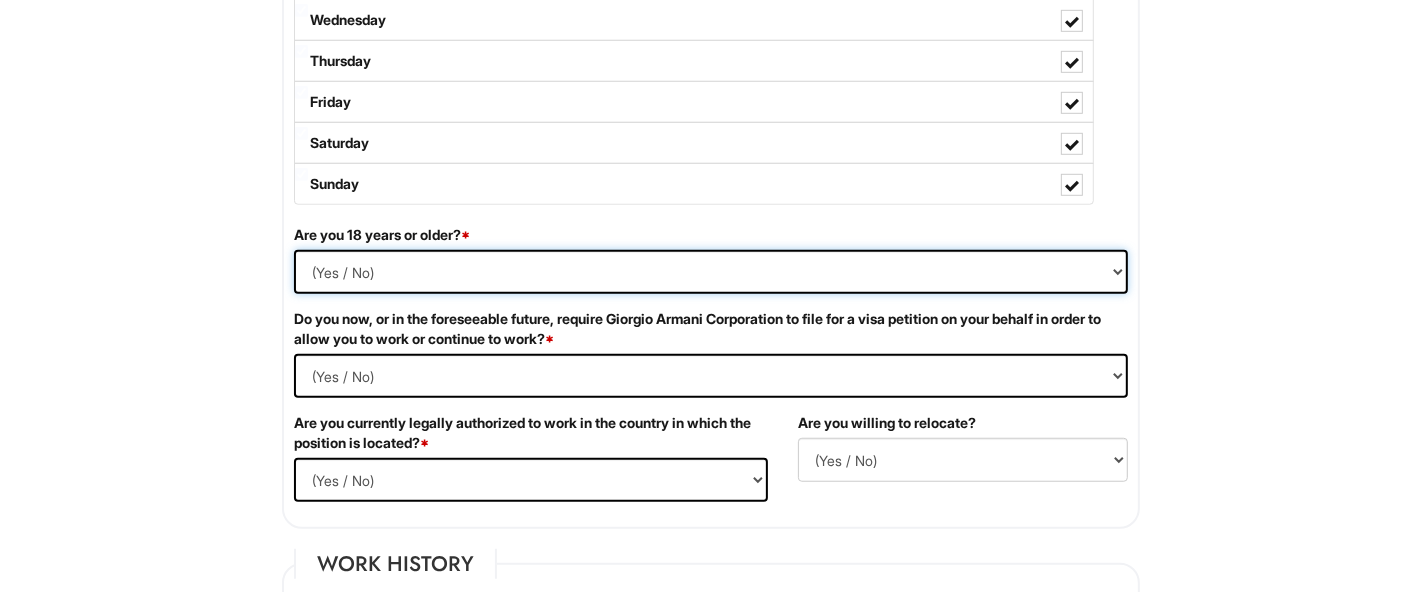 select on "Yes" 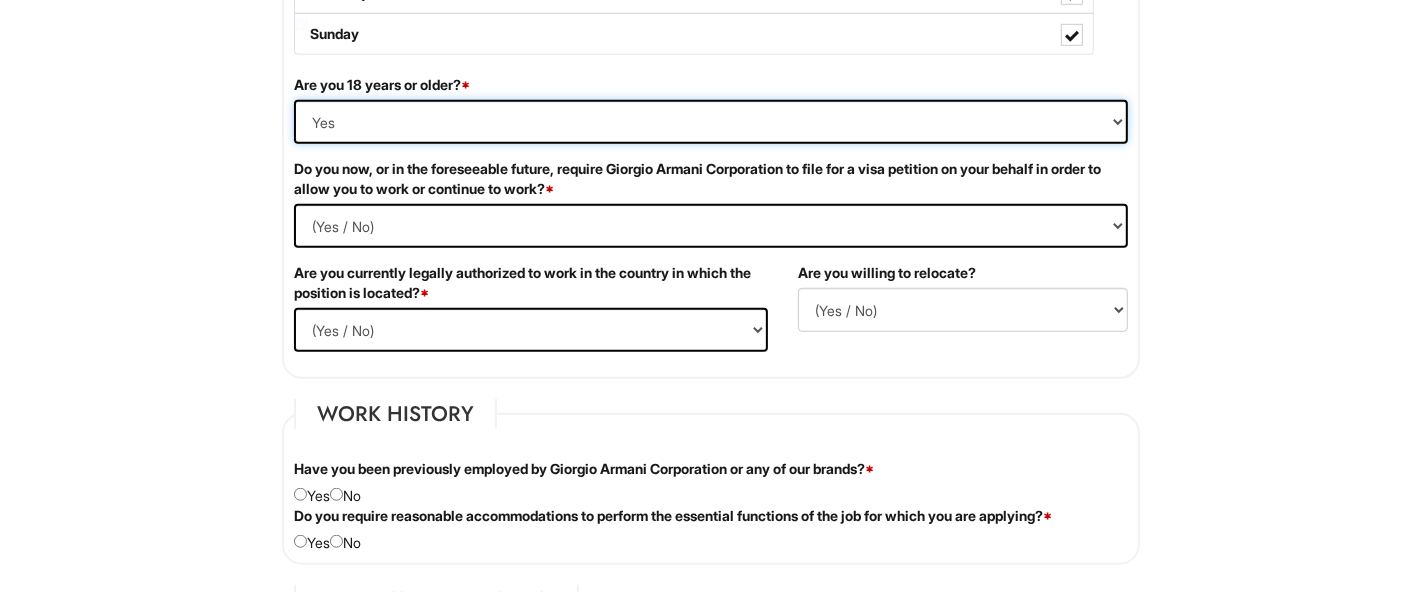 scroll, scrollTop: 1279, scrollLeft: 0, axis: vertical 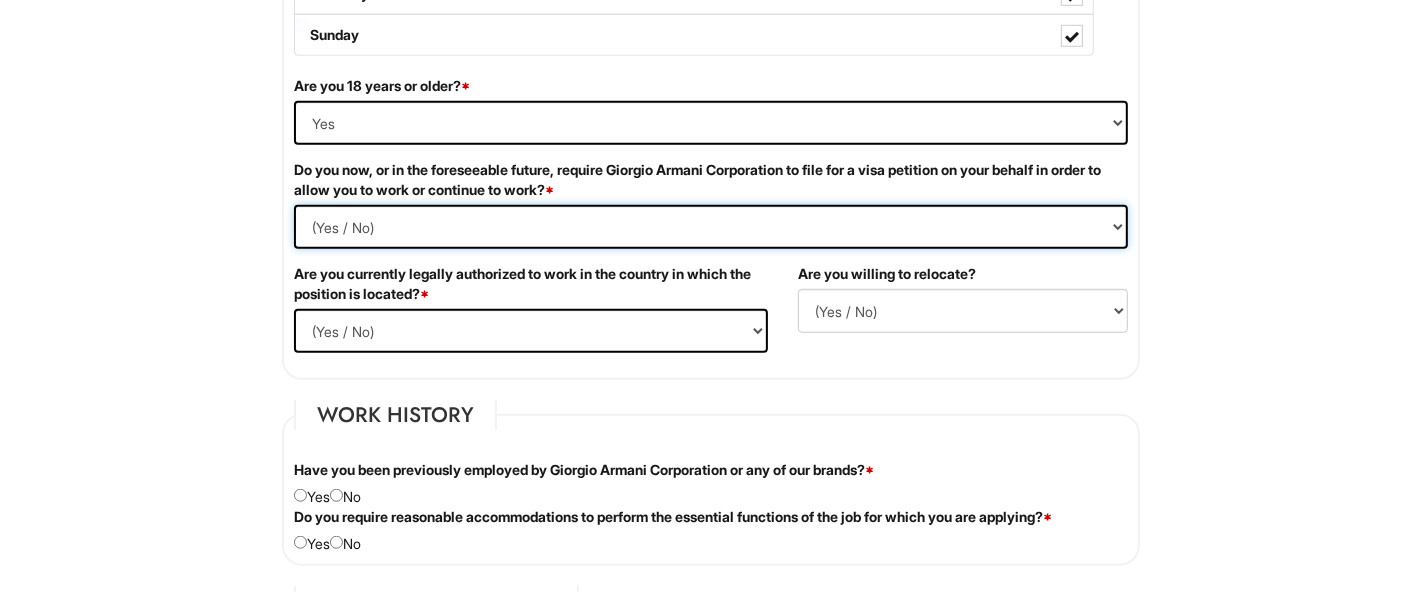 click on "(Yes / No) Yes No" at bounding box center (711, 227) 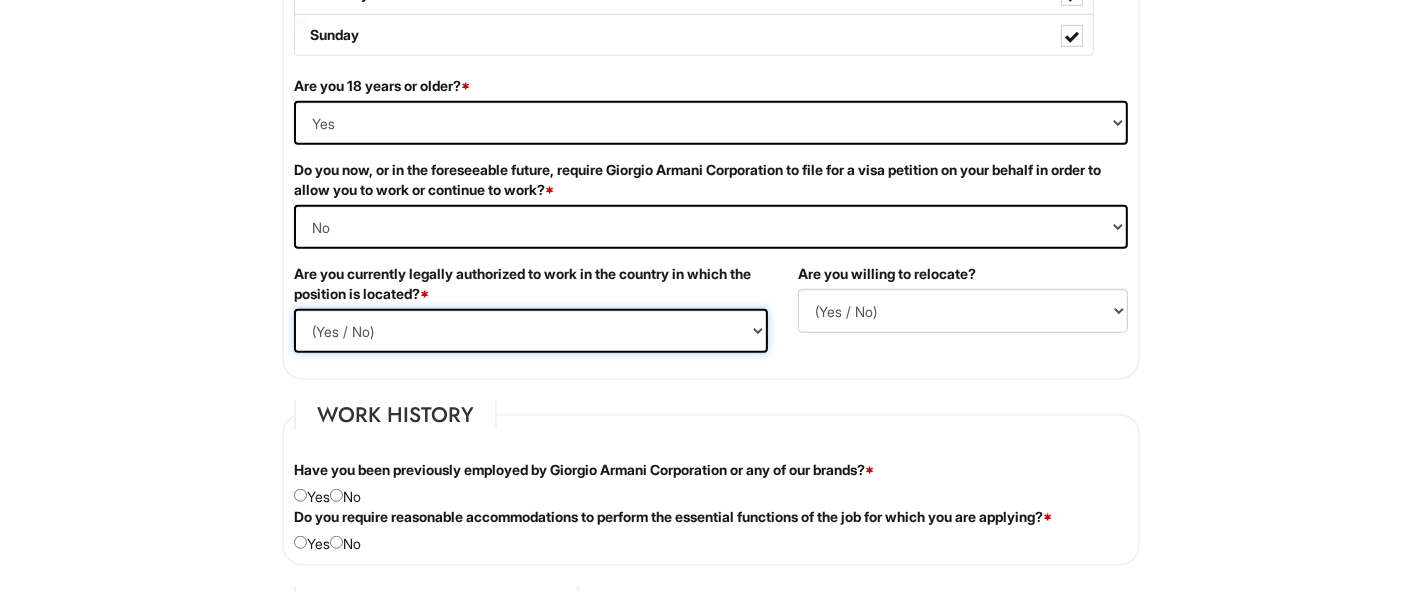 click on "(Yes / No) Yes No" at bounding box center [531, 331] 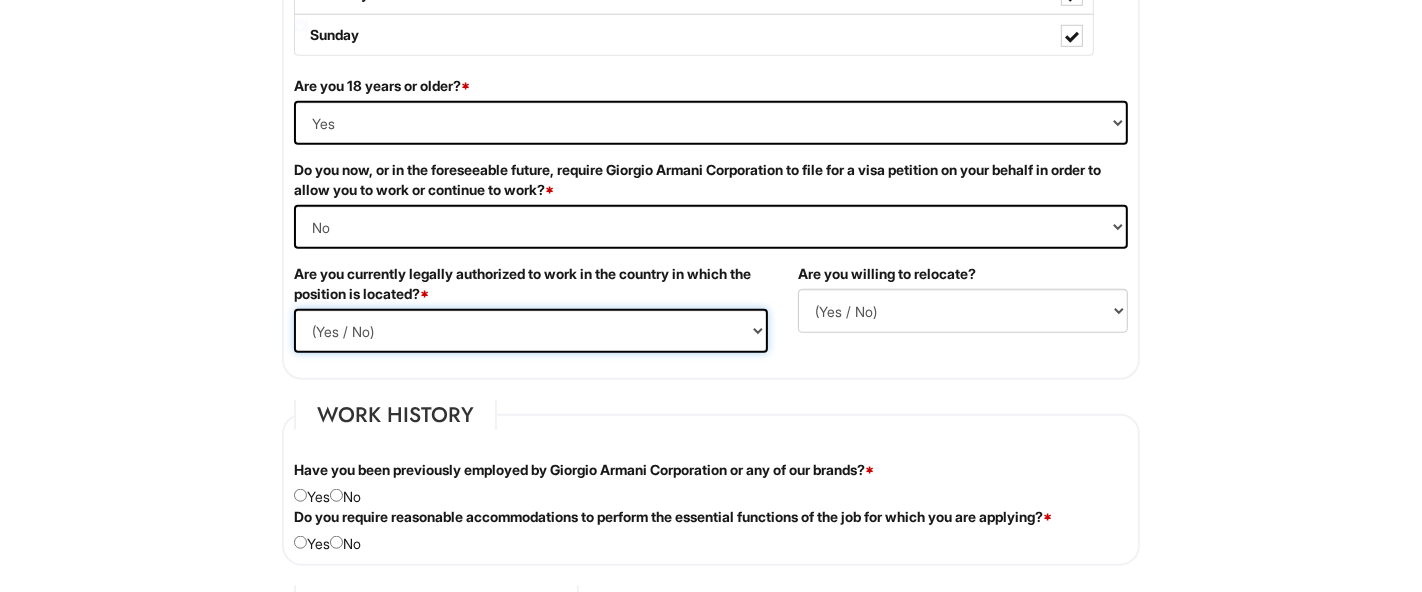 click on "(Yes / No) Yes No" at bounding box center [531, 331] 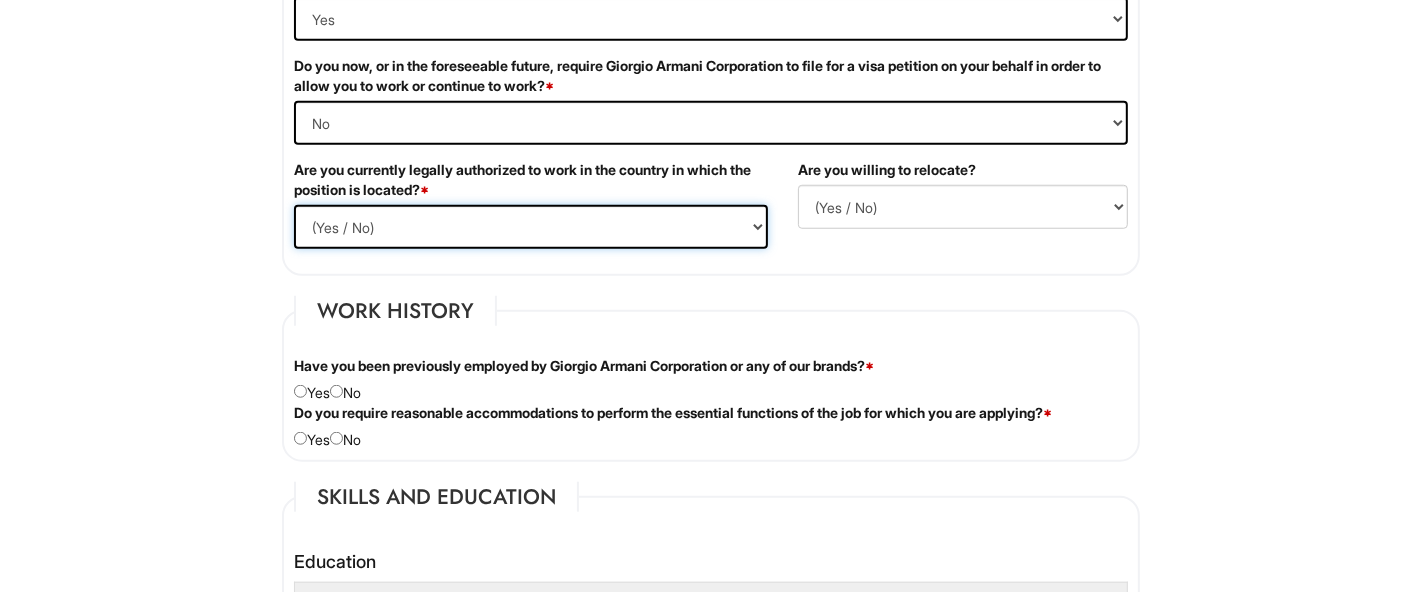 scroll, scrollTop: 1389, scrollLeft: 0, axis: vertical 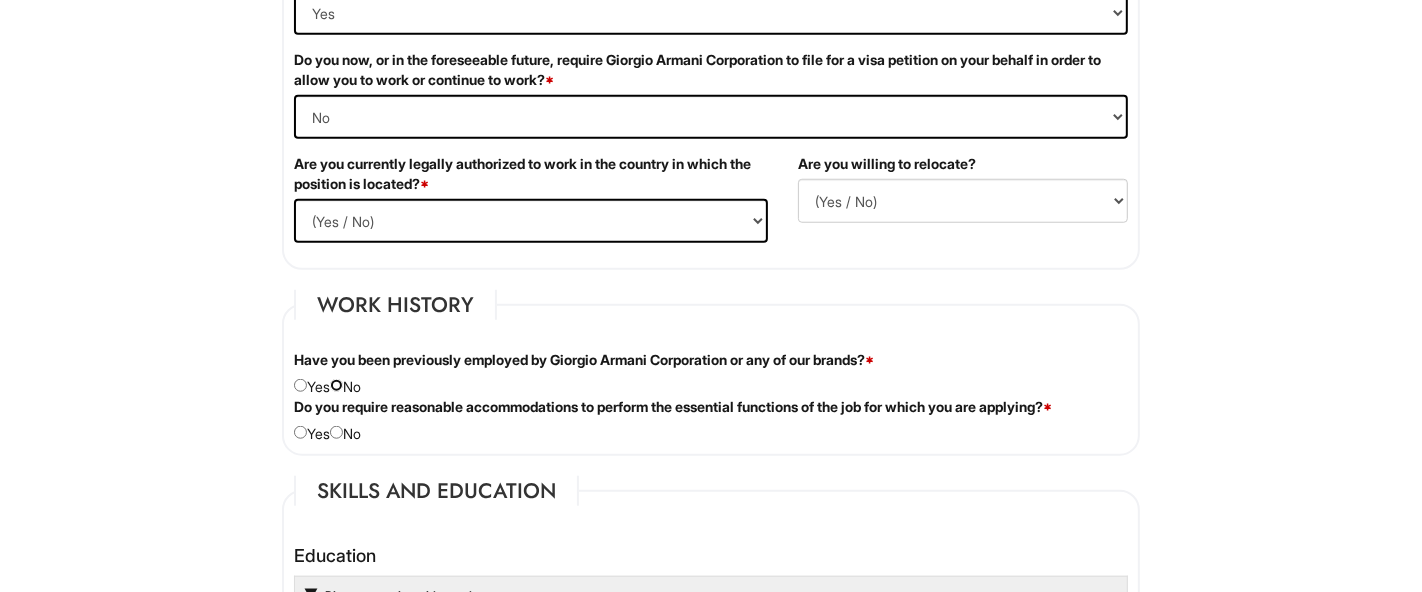 click at bounding box center (336, 385) 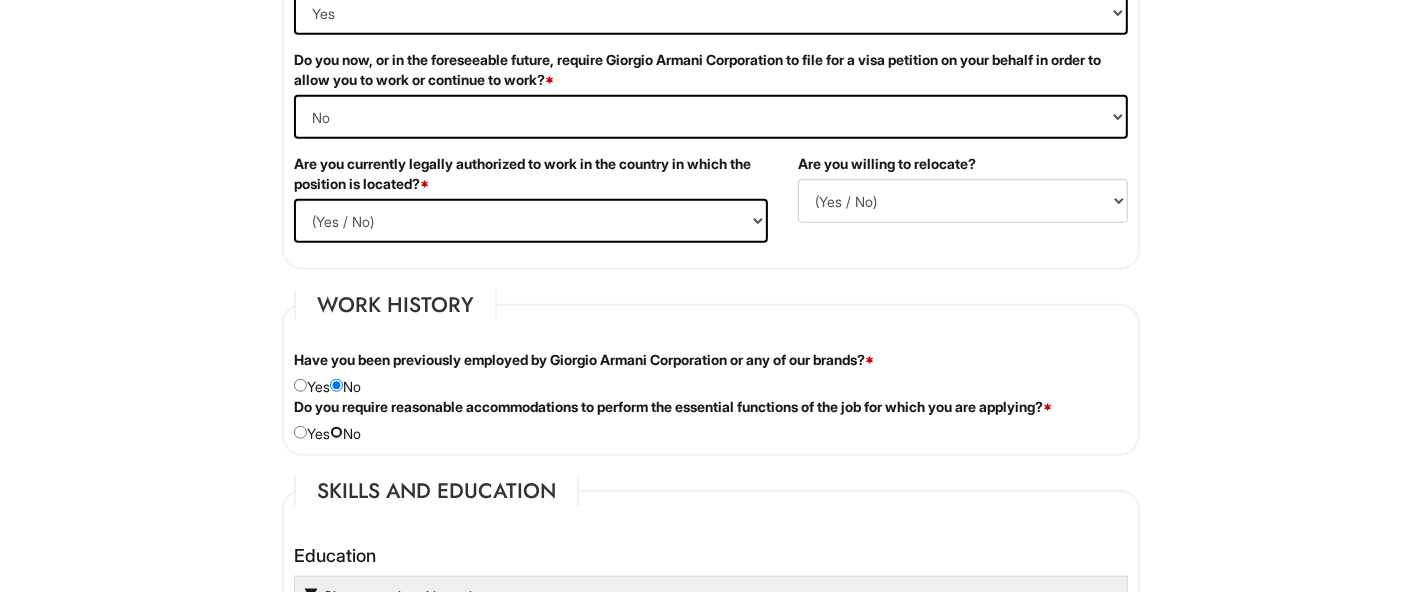 click at bounding box center [336, 432] 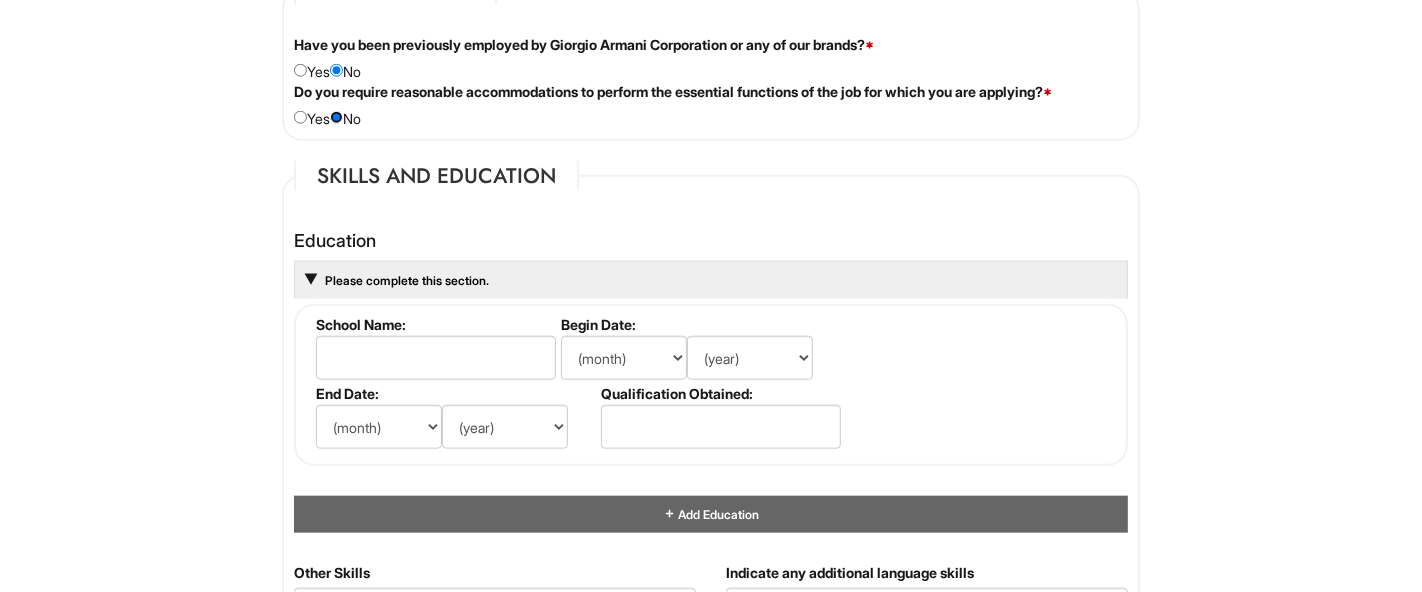scroll, scrollTop: 1705, scrollLeft: 0, axis: vertical 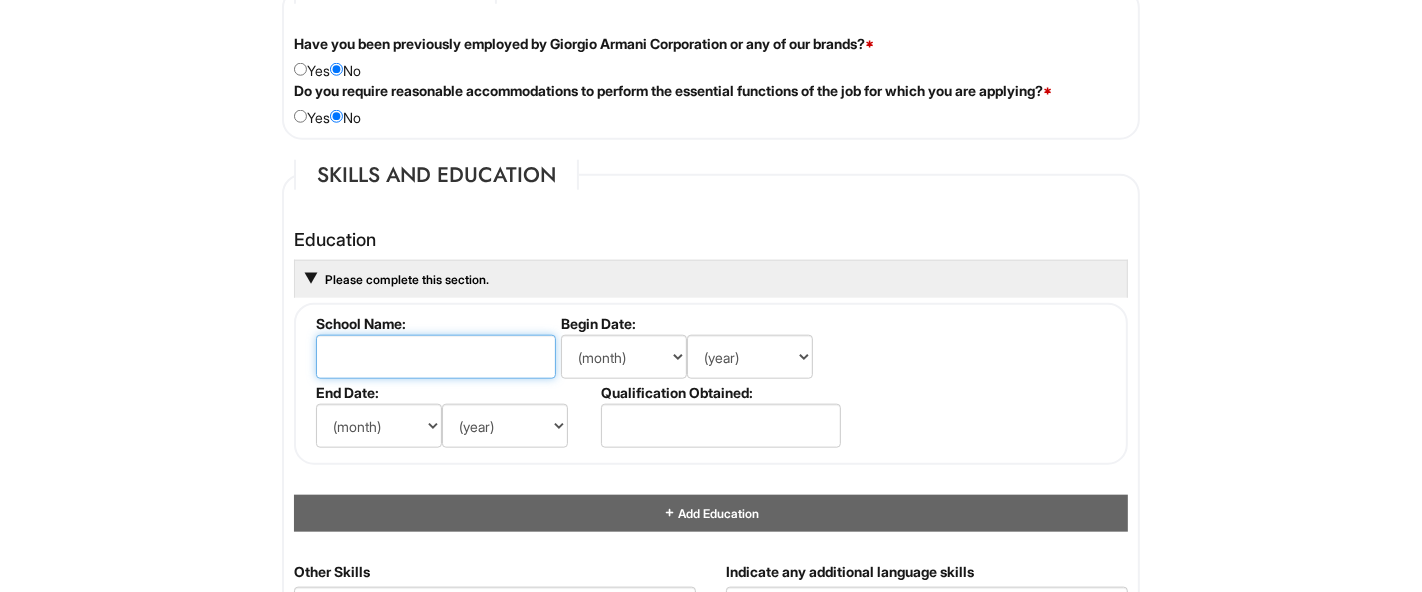 click at bounding box center (436, 357) 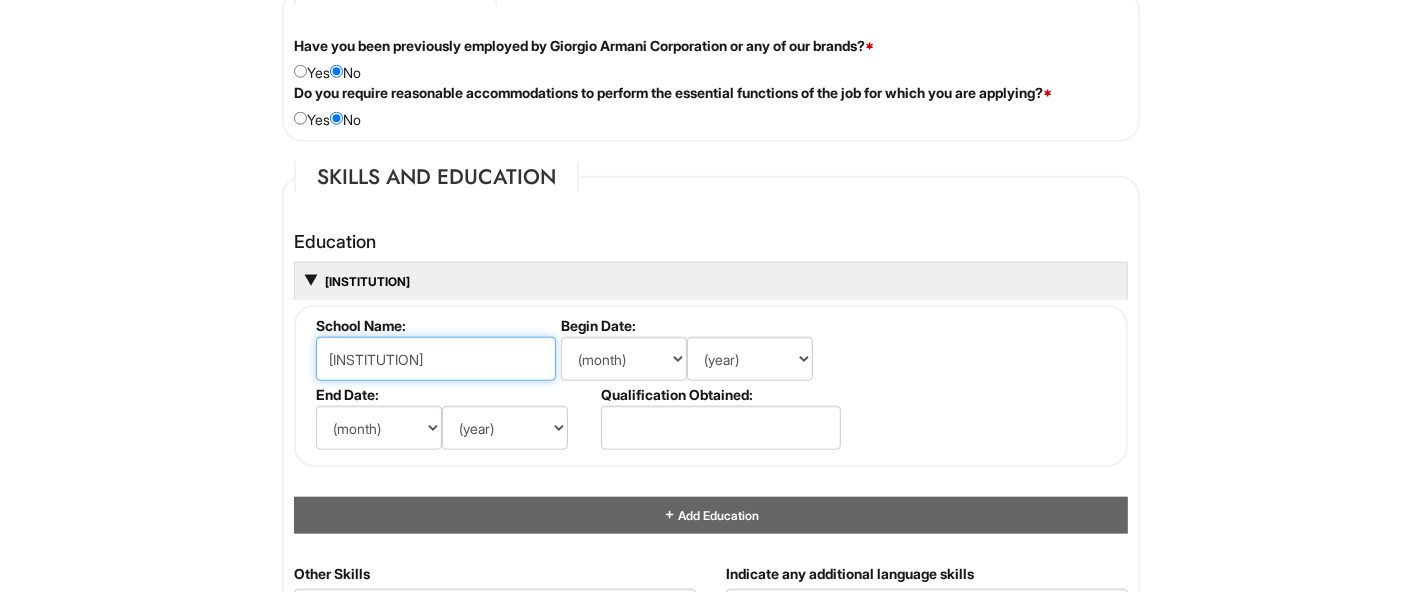 click on "[INSTITUTION]" at bounding box center [436, 359] 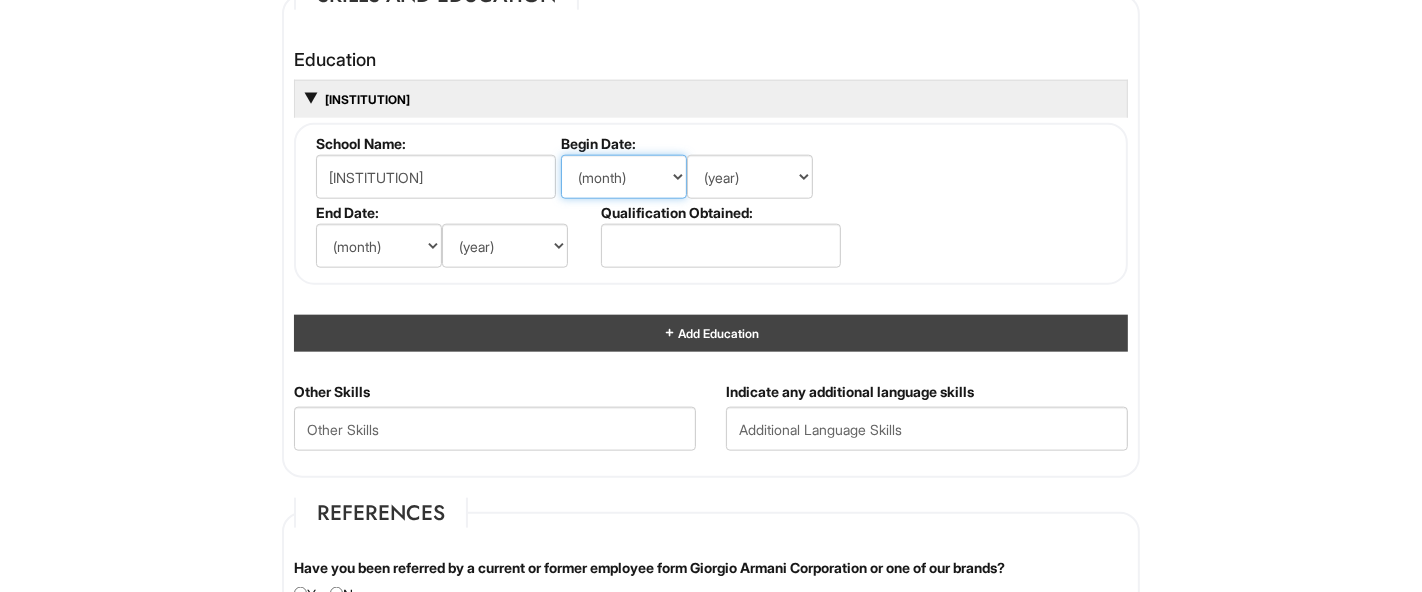 scroll, scrollTop: 1877, scrollLeft: 0, axis: vertical 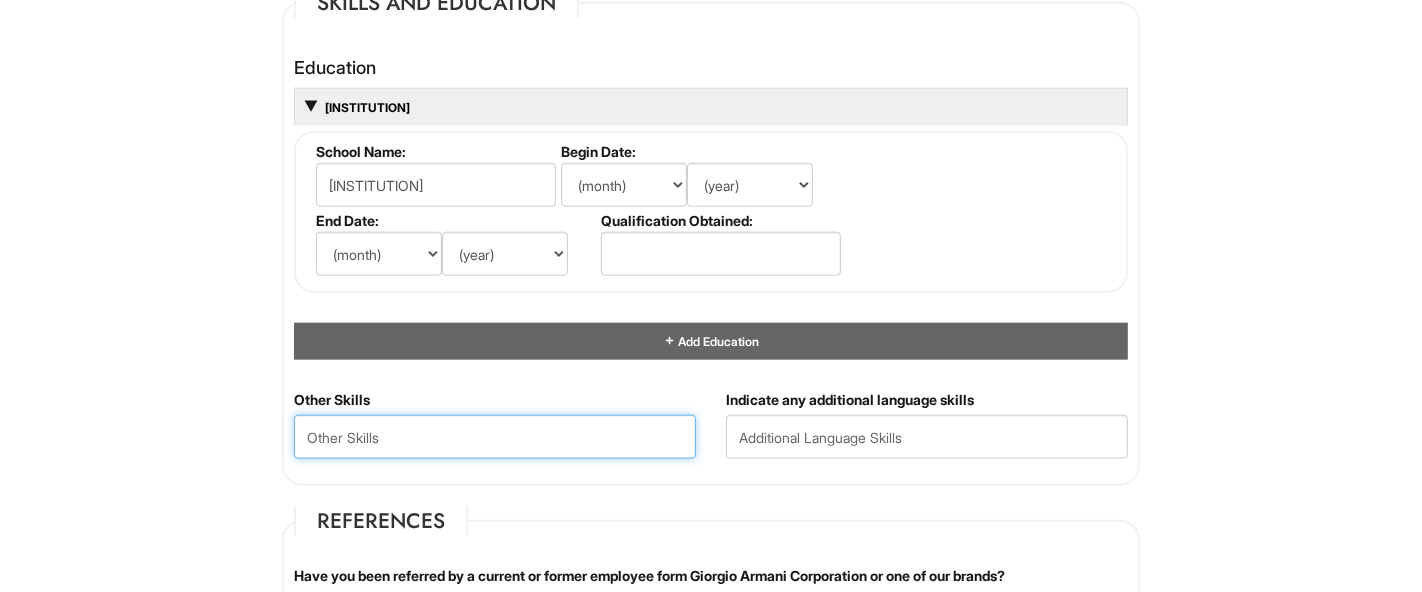 click at bounding box center (495, 437) 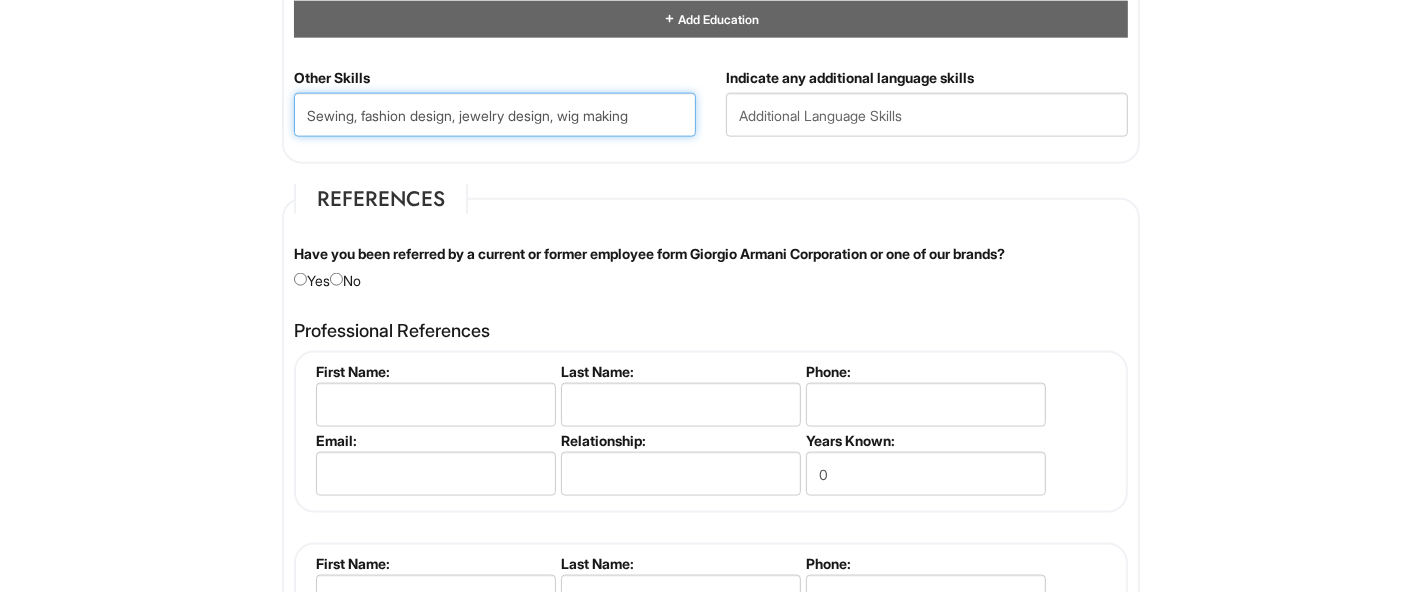 scroll, scrollTop: 2197, scrollLeft: 0, axis: vertical 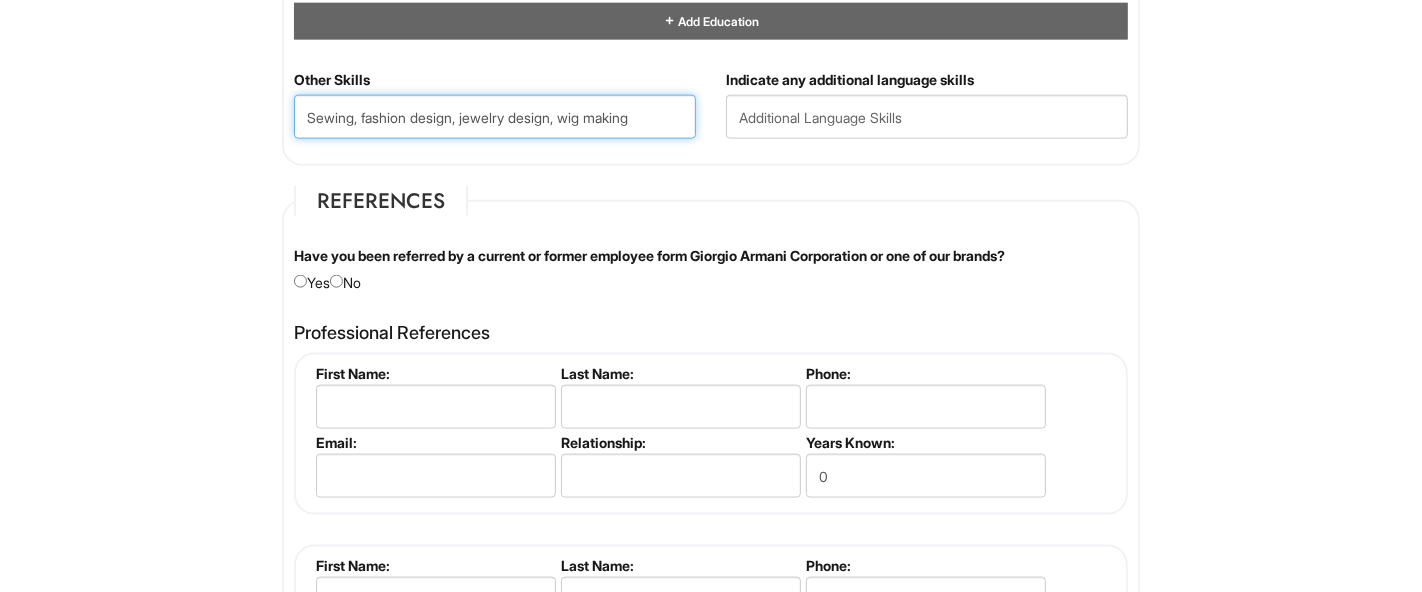 type on "Sewing, fashion design, jewelry design, wig making" 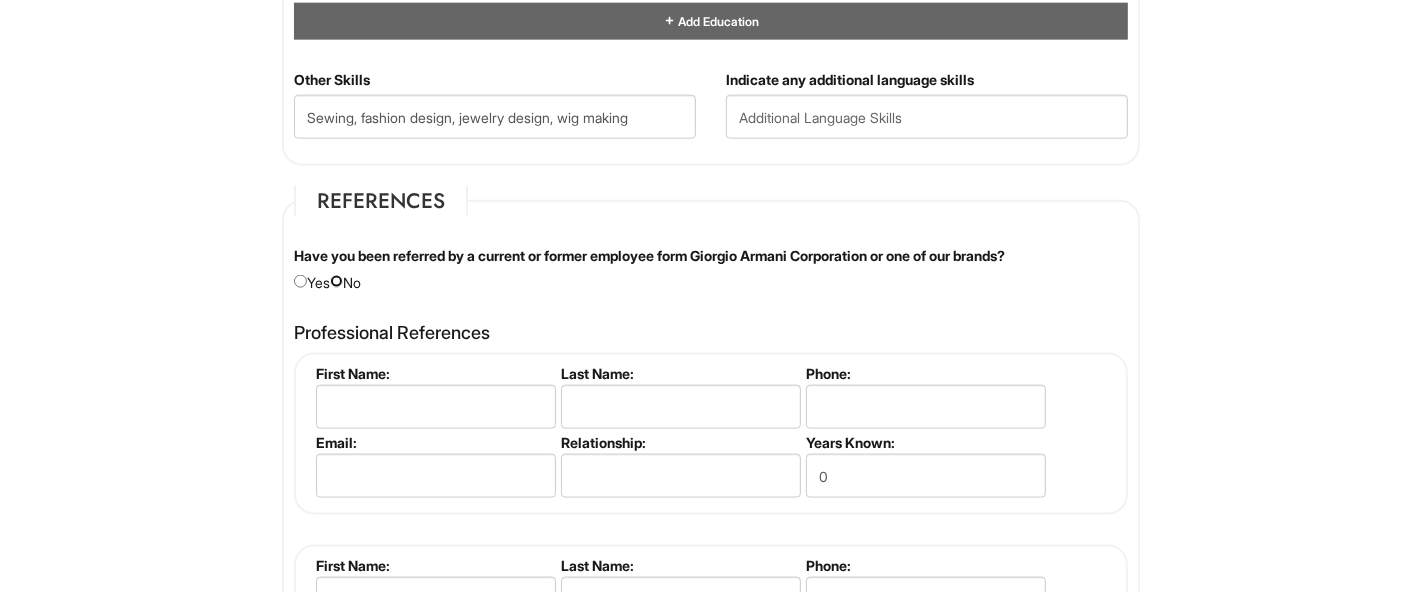 click at bounding box center [336, 281] 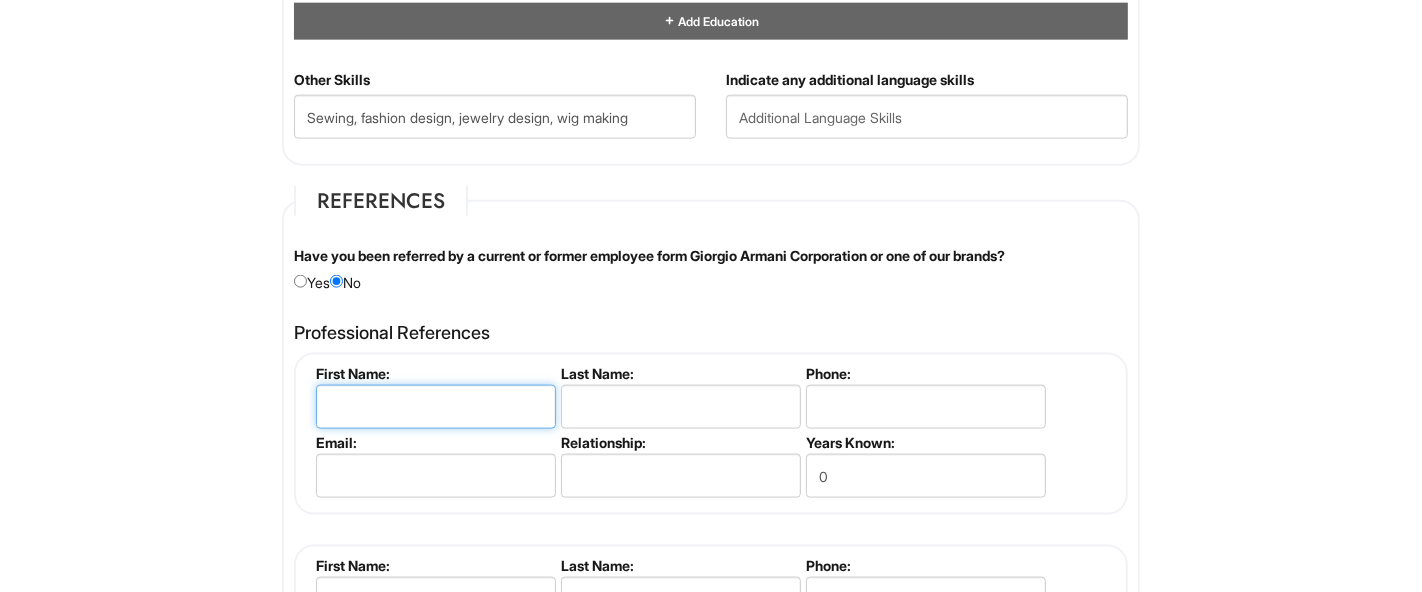 click at bounding box center (436, 407) 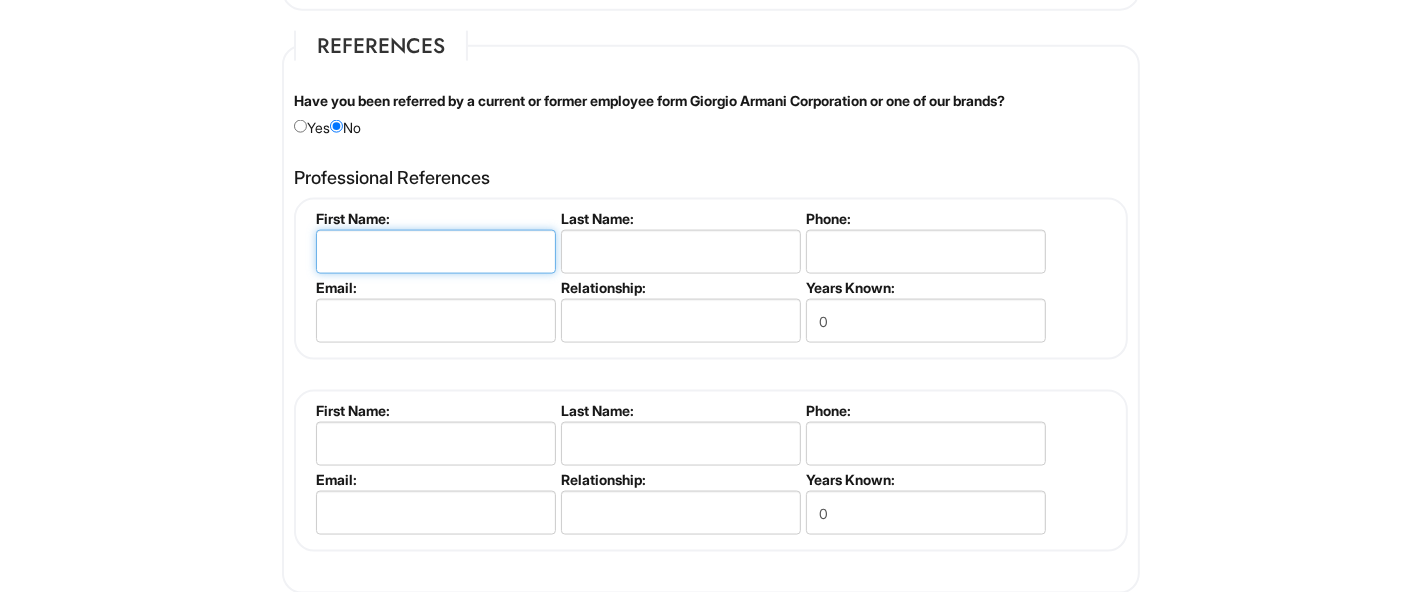 scroll, scrollTop: 2358, scrollLeft: 0, axis: vertical 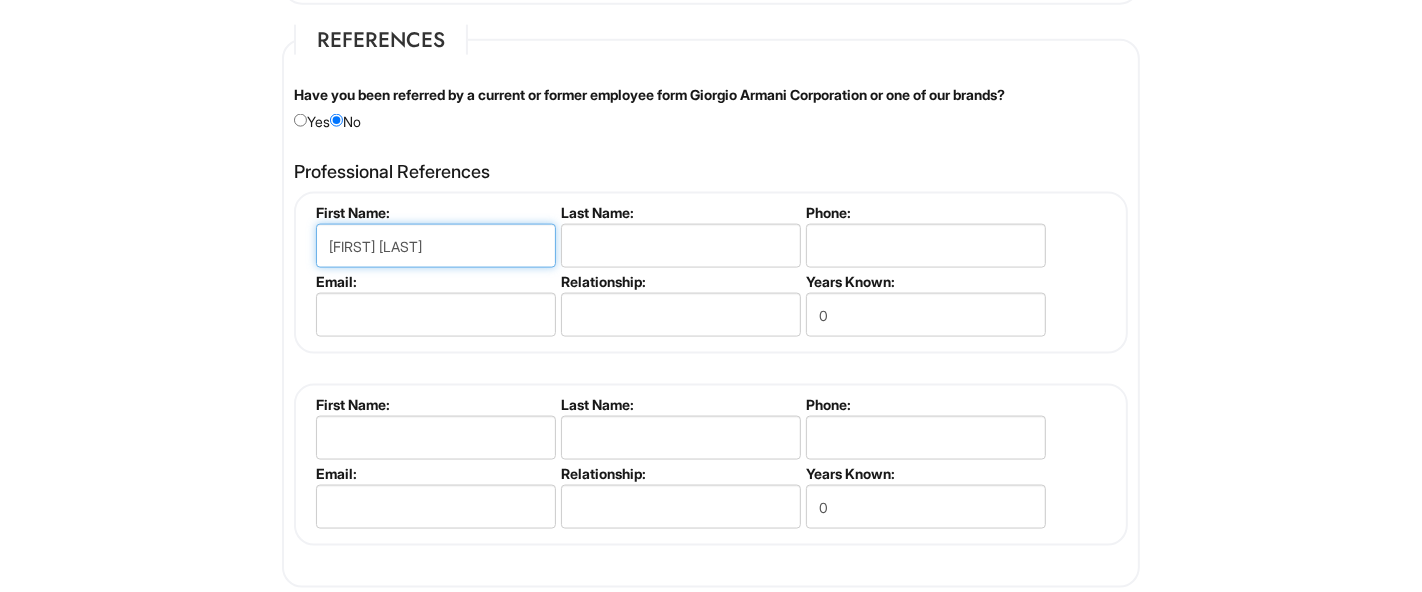 click on "[FIRST] [LAST]" at bounding box center [436, 246] 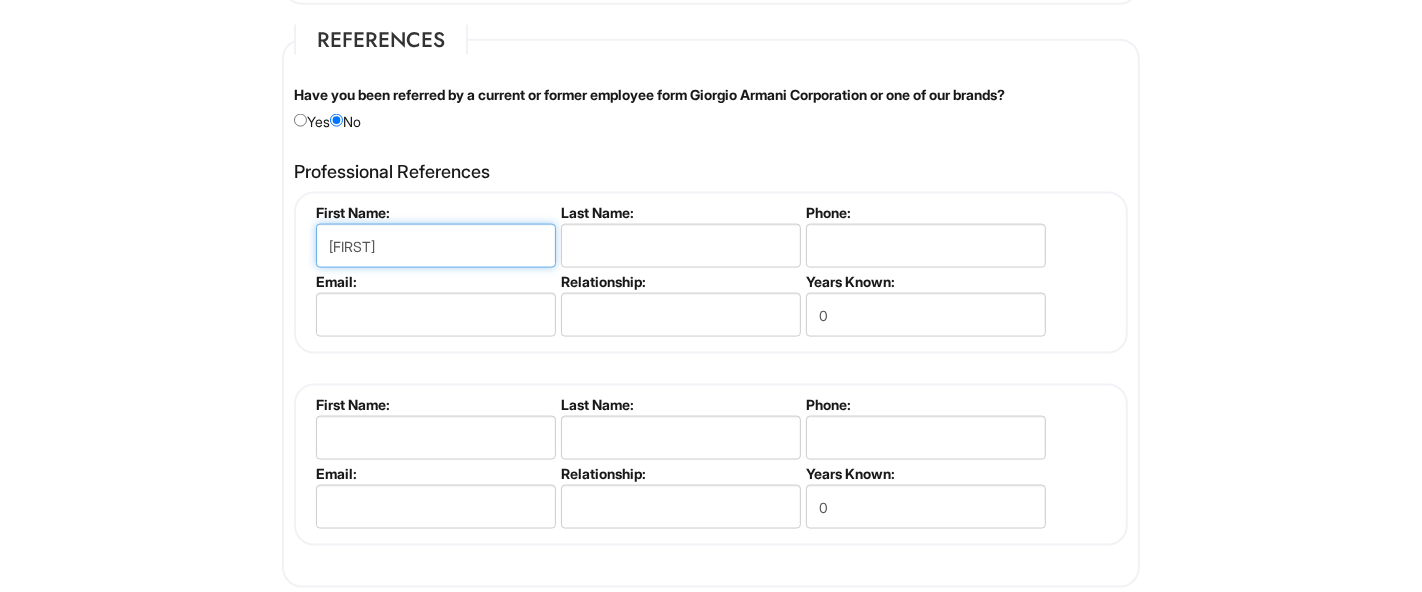 type on "[FIRST]" 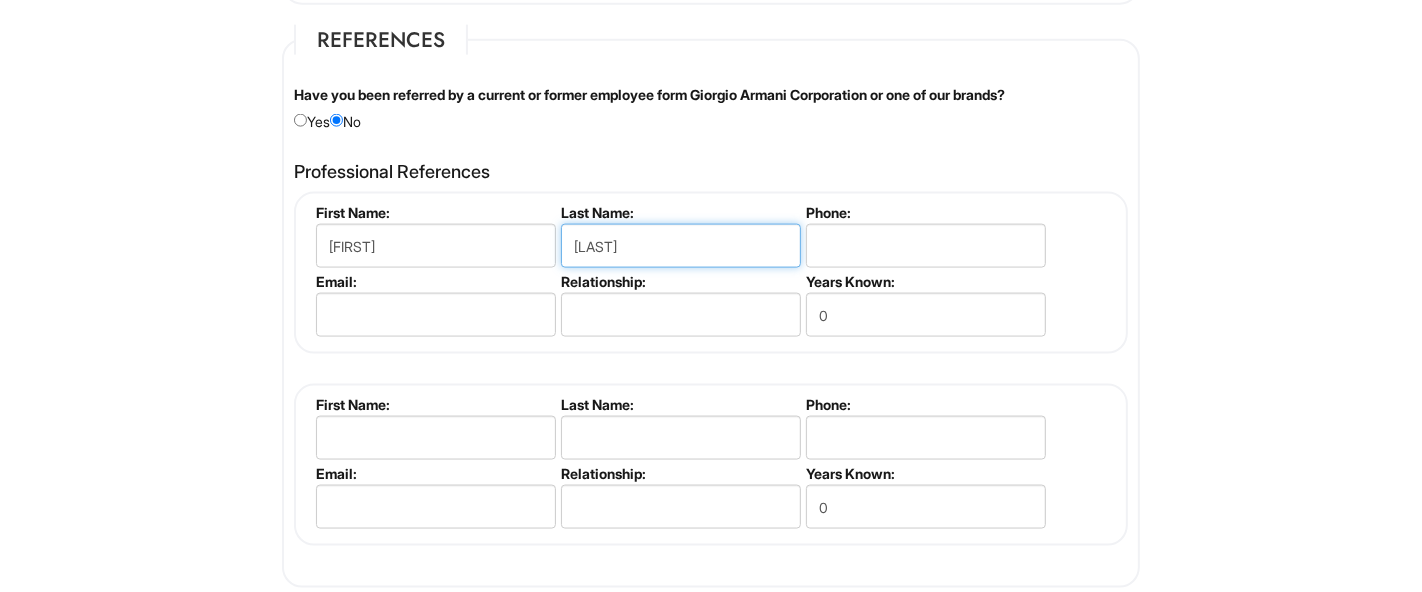 type on "[LAST]" 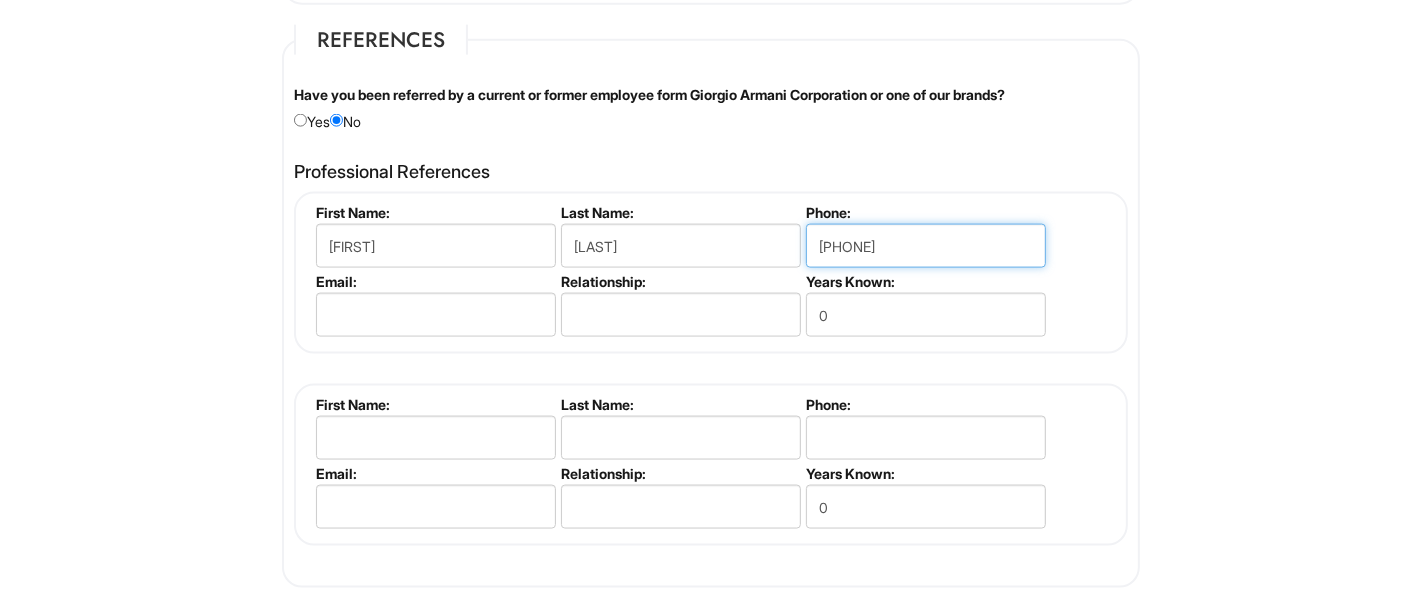 type on "[PHONE]" 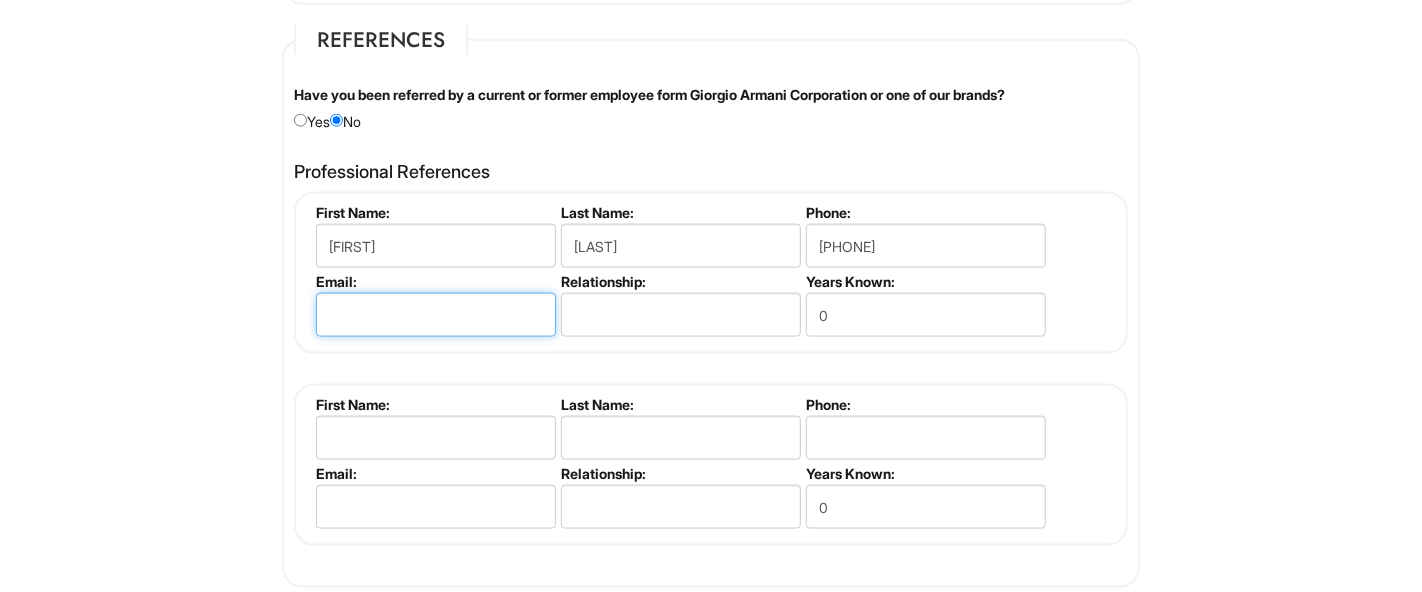 click at bounding box center [436, 315] 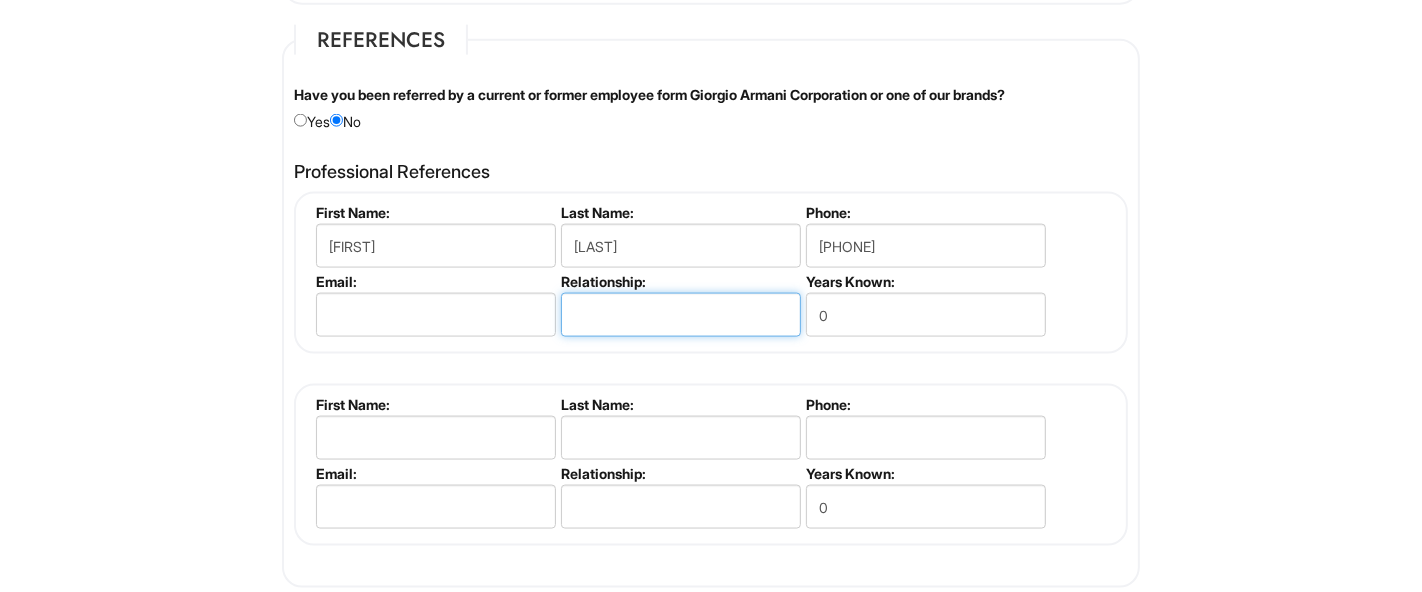 click at bounding box center [681, 315] 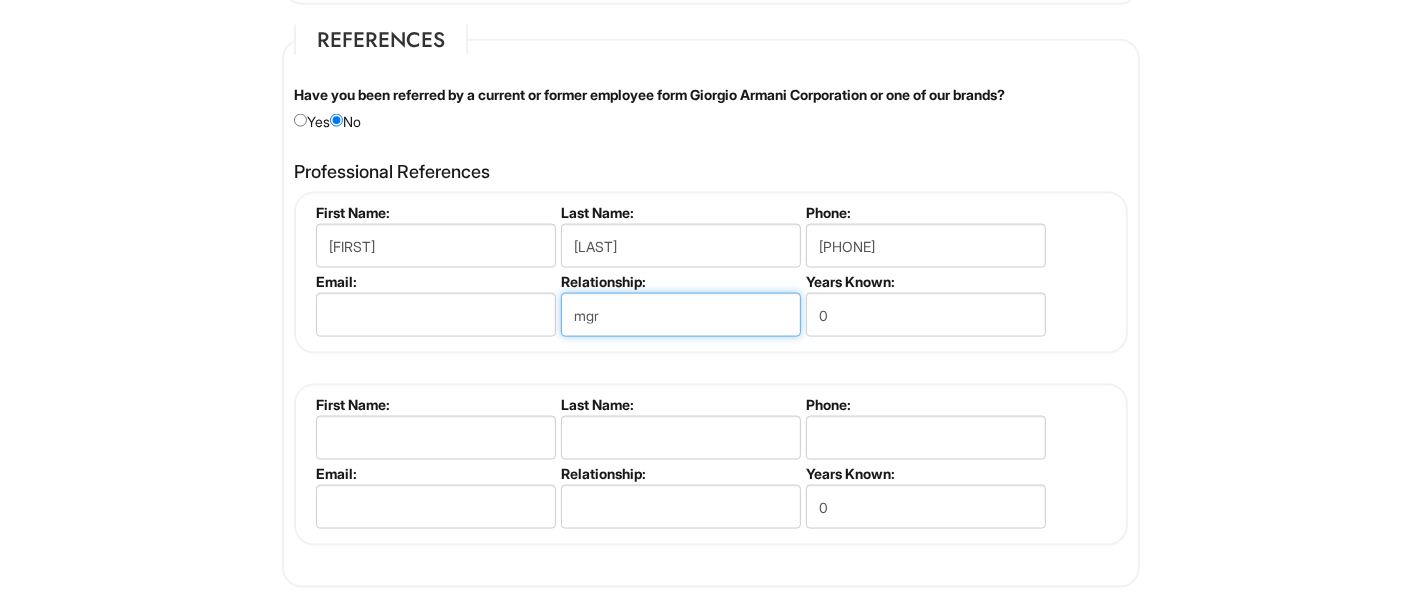 type on "mgr" 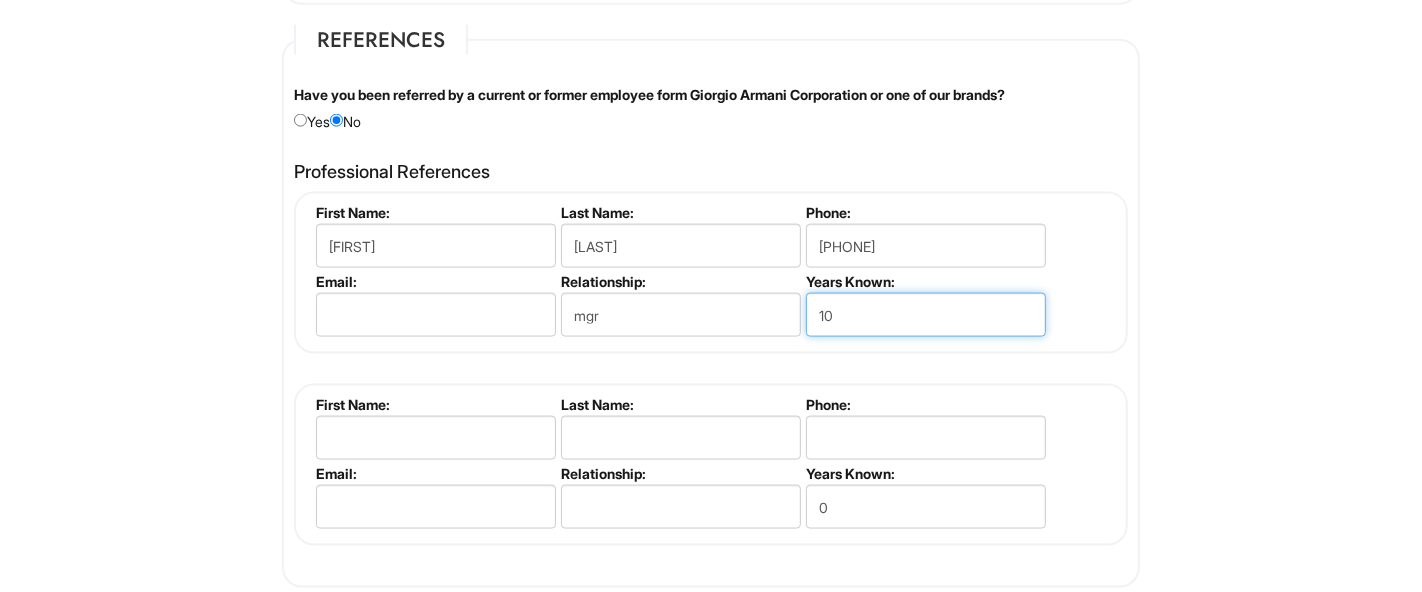type on "10" 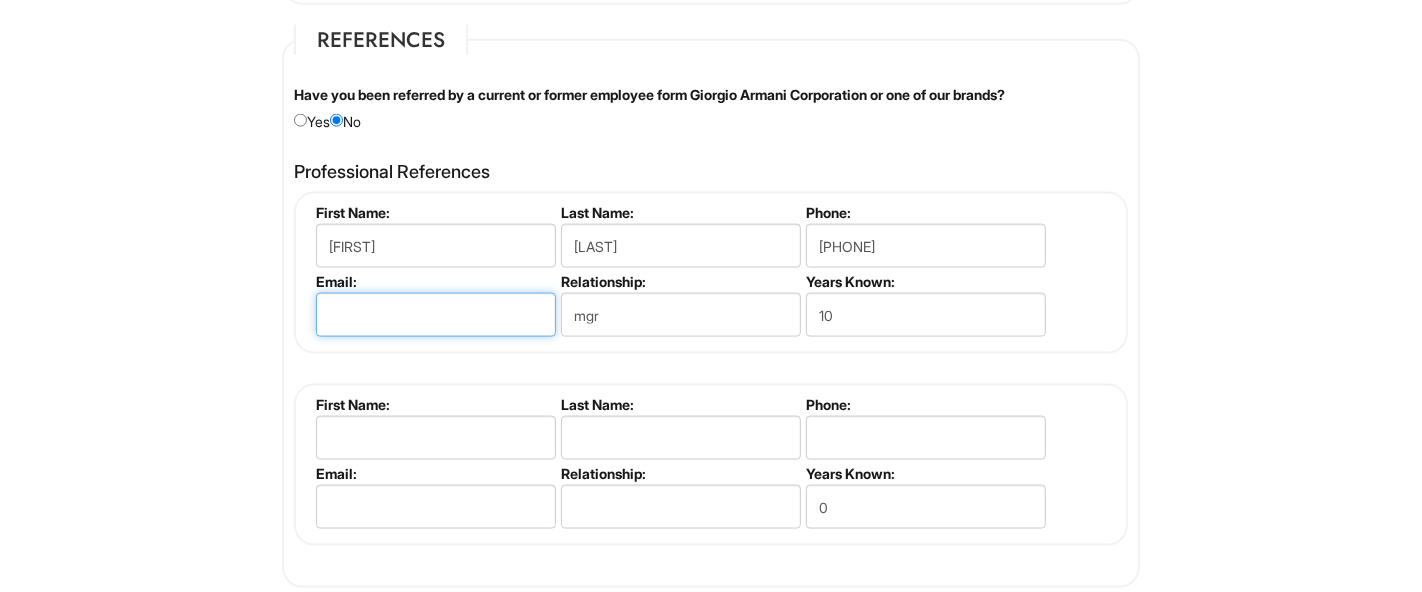 click at bounding box center (436, 315) 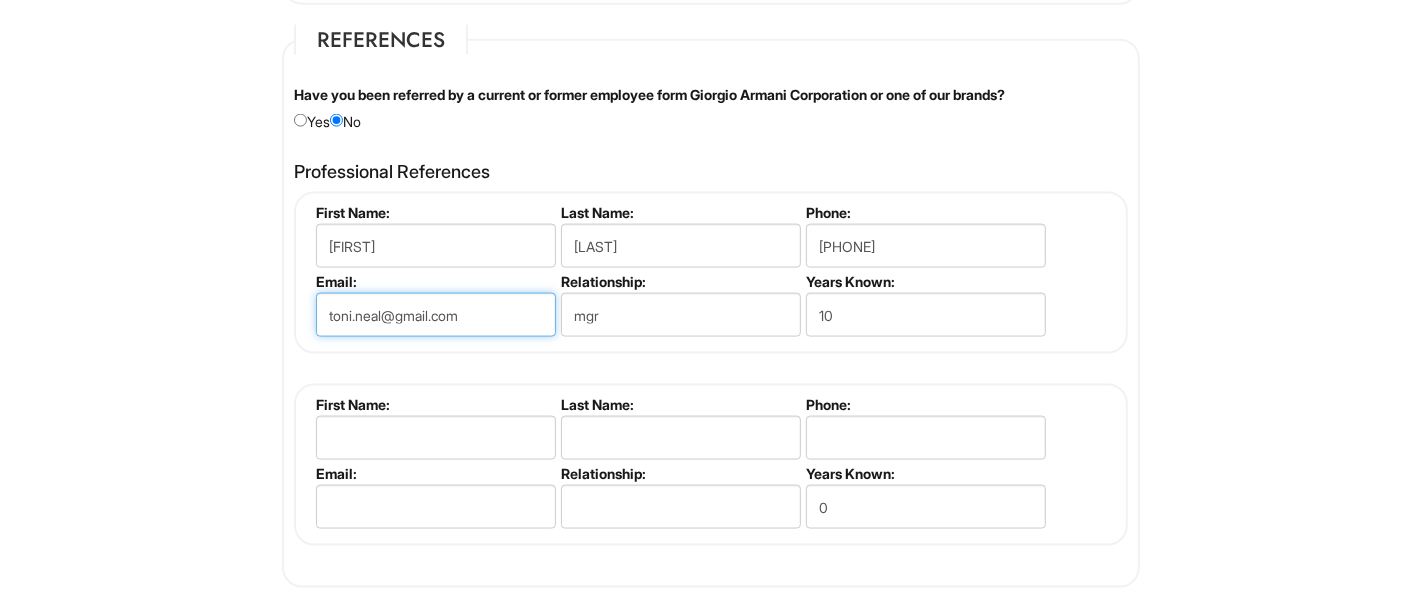 type on "toni.neal@gmail.com" 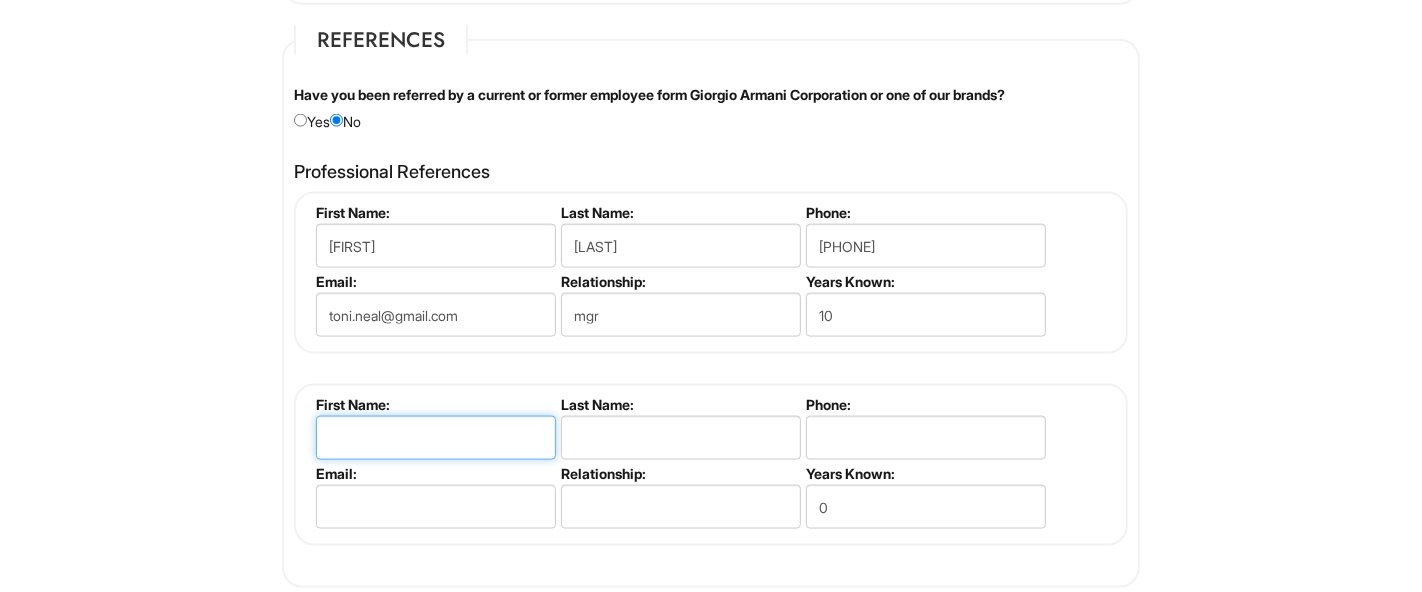 click at bounding box center [436, 438] 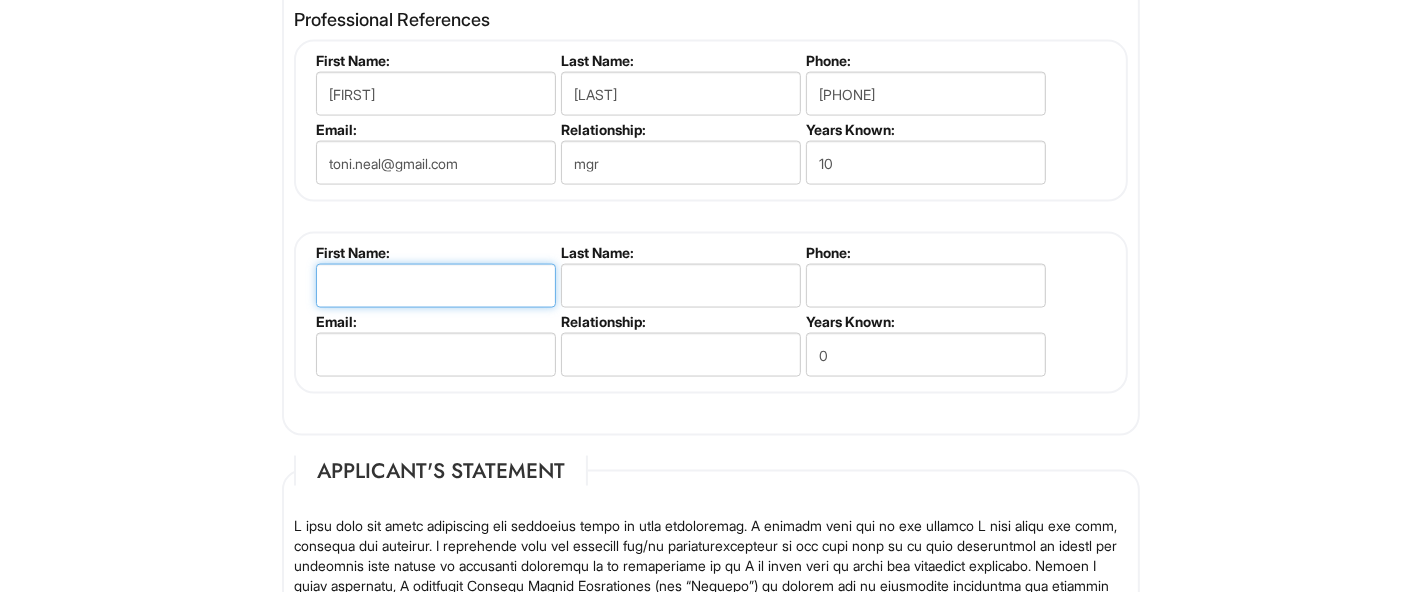 scroll, scrollTop: 2505, scrollLeft: 0, axis: vertical 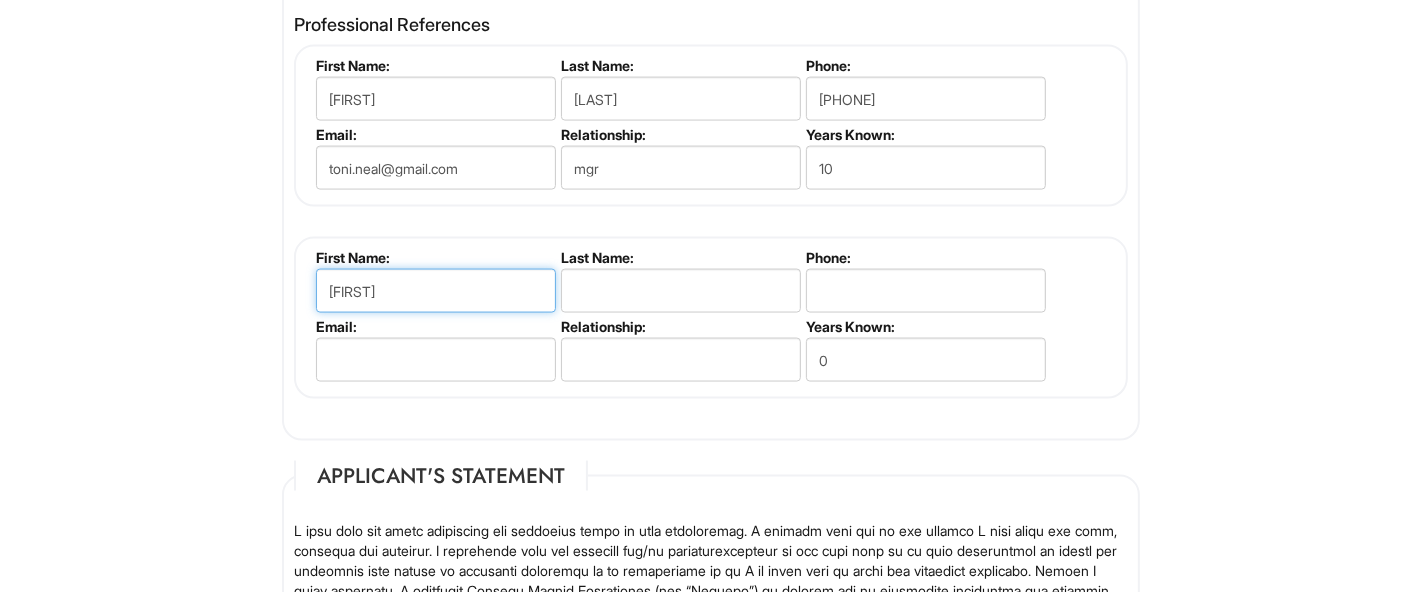 type on "[FIRST]" 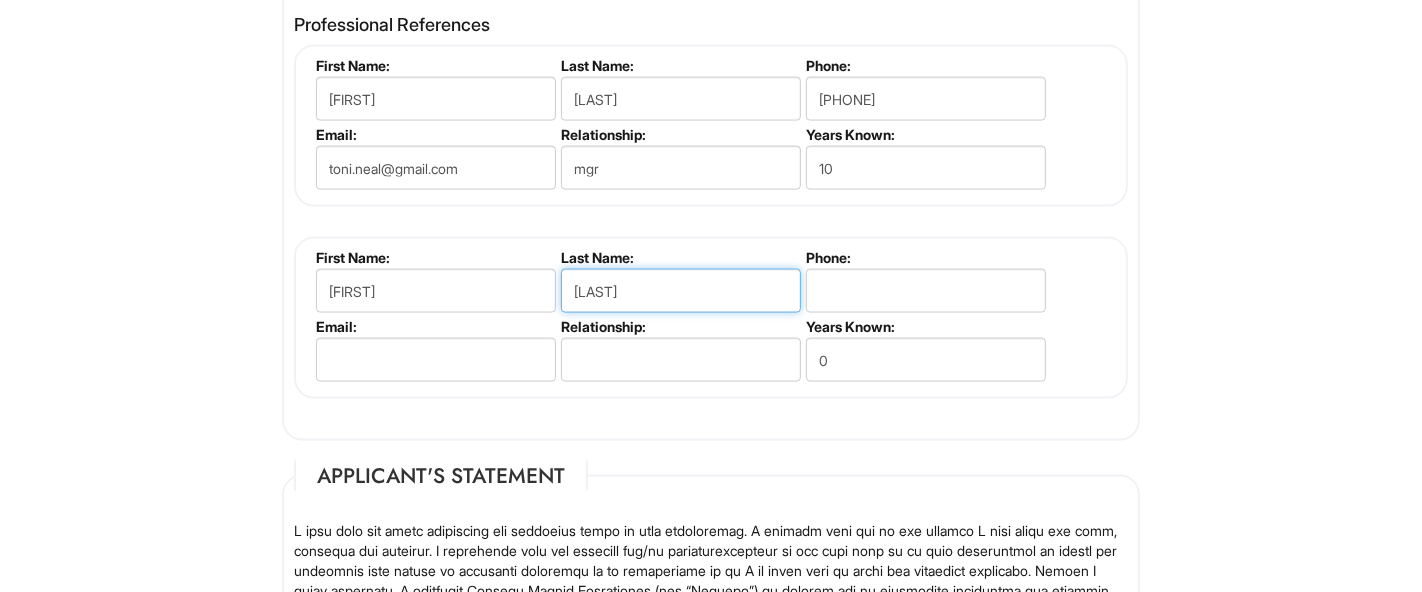 type on "[LAST]" 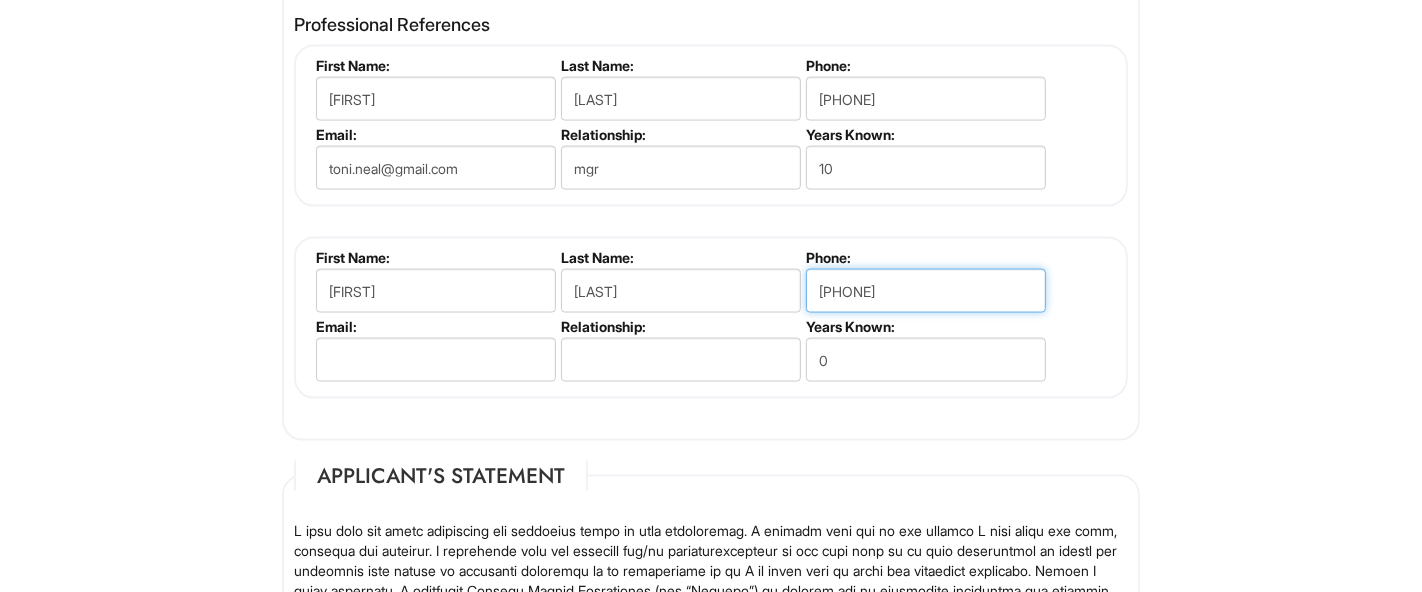 type on "[PHONE]" 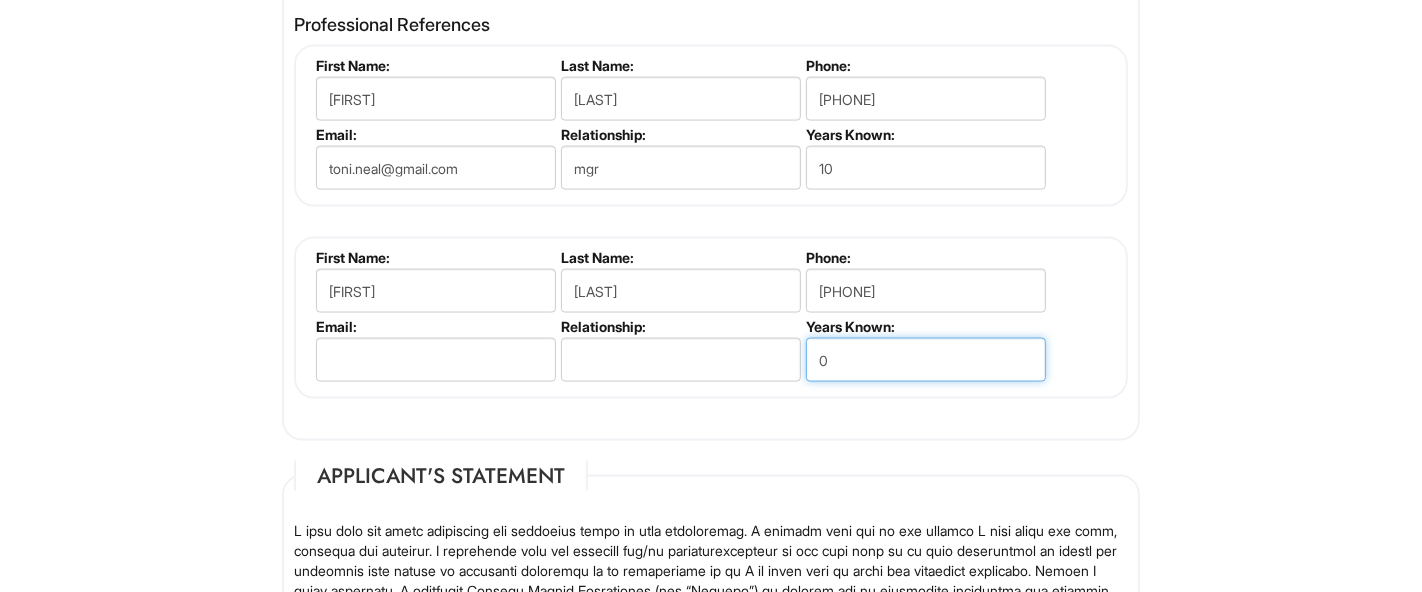 click on "0" at bounding box center (926, 360) 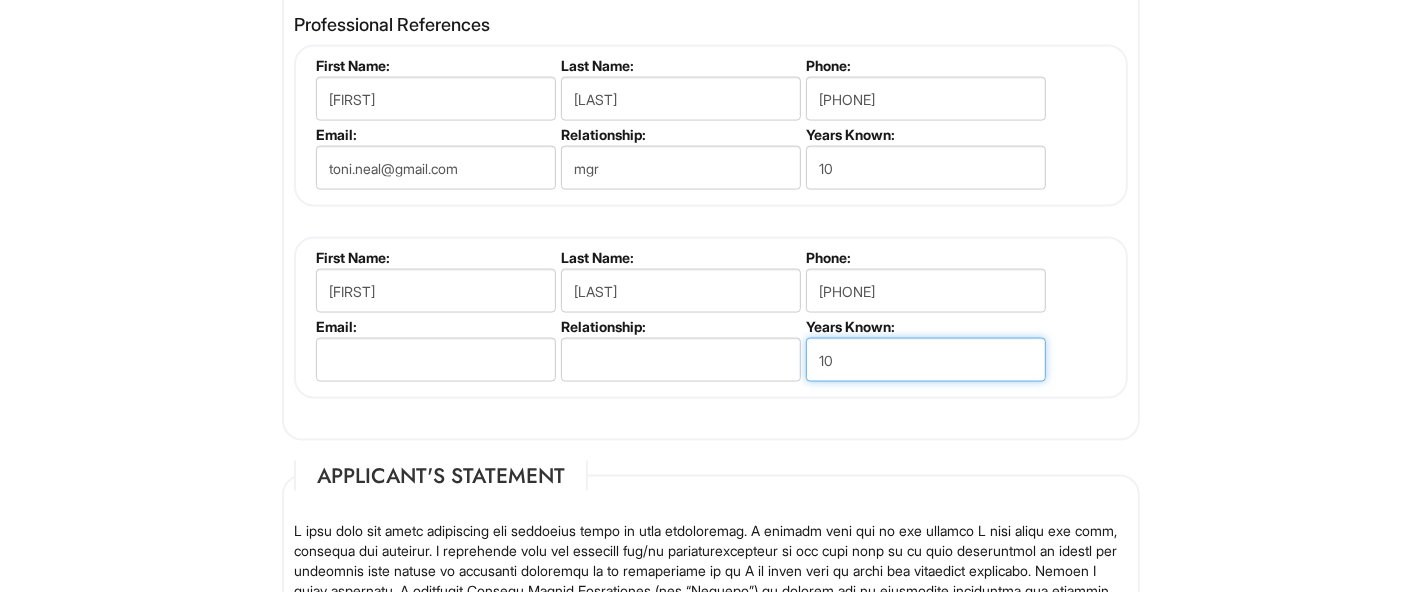 type on "10" 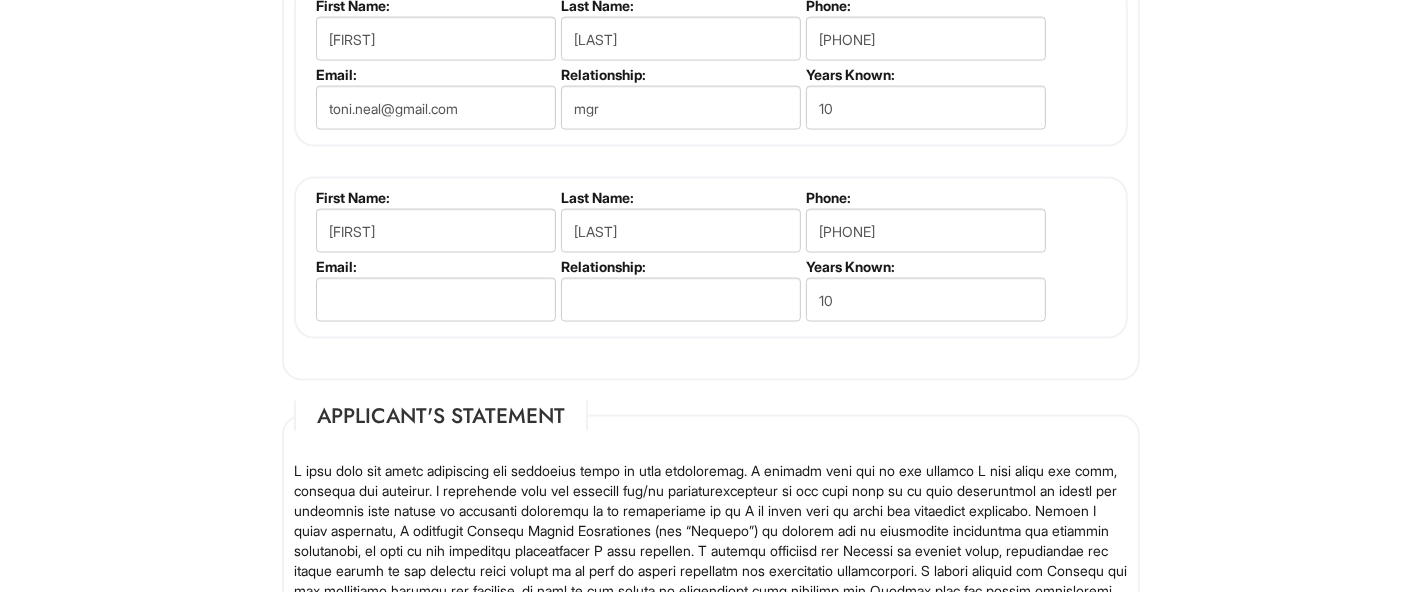 scroll, scrollTop: 2565, scrollLeft: 0, axis: vertical 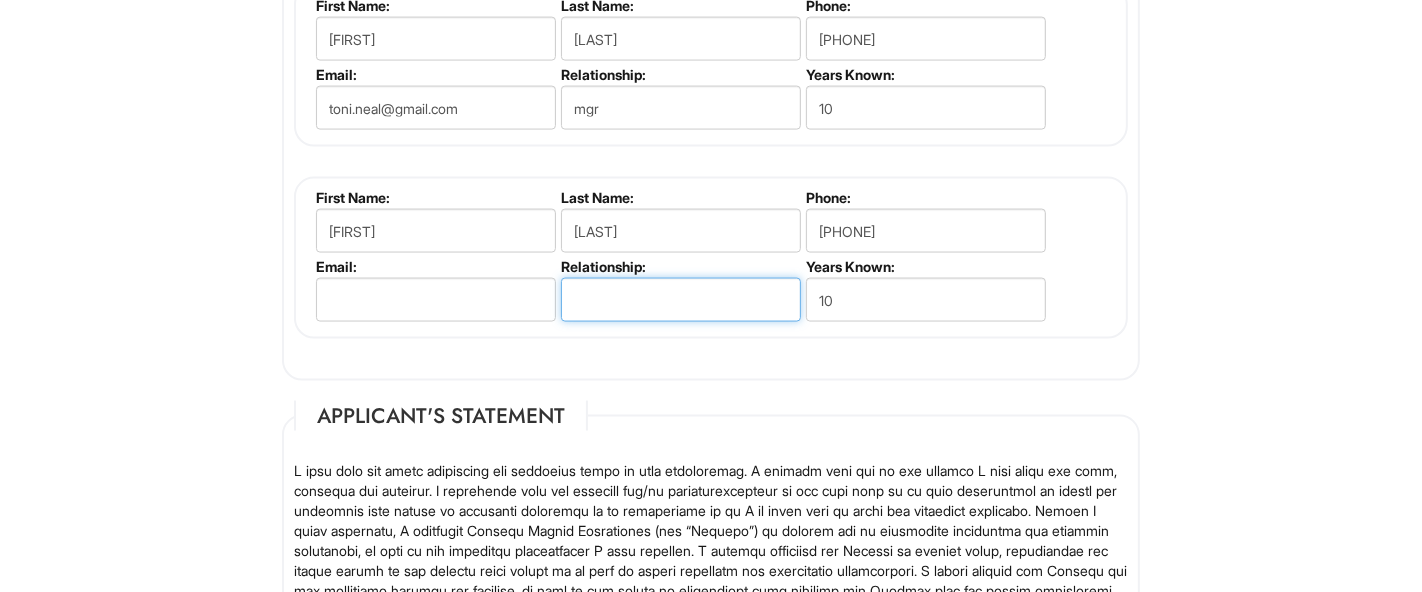click at bounding box center (681, 300) 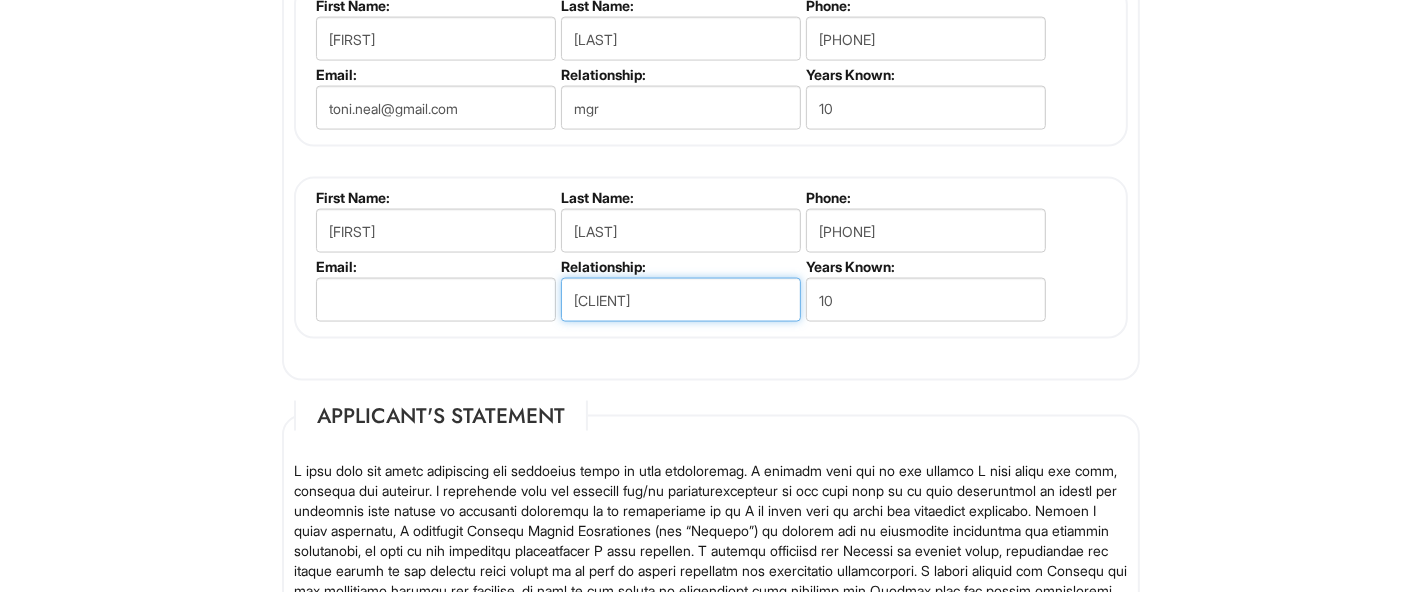 type on "[CLIENT]" 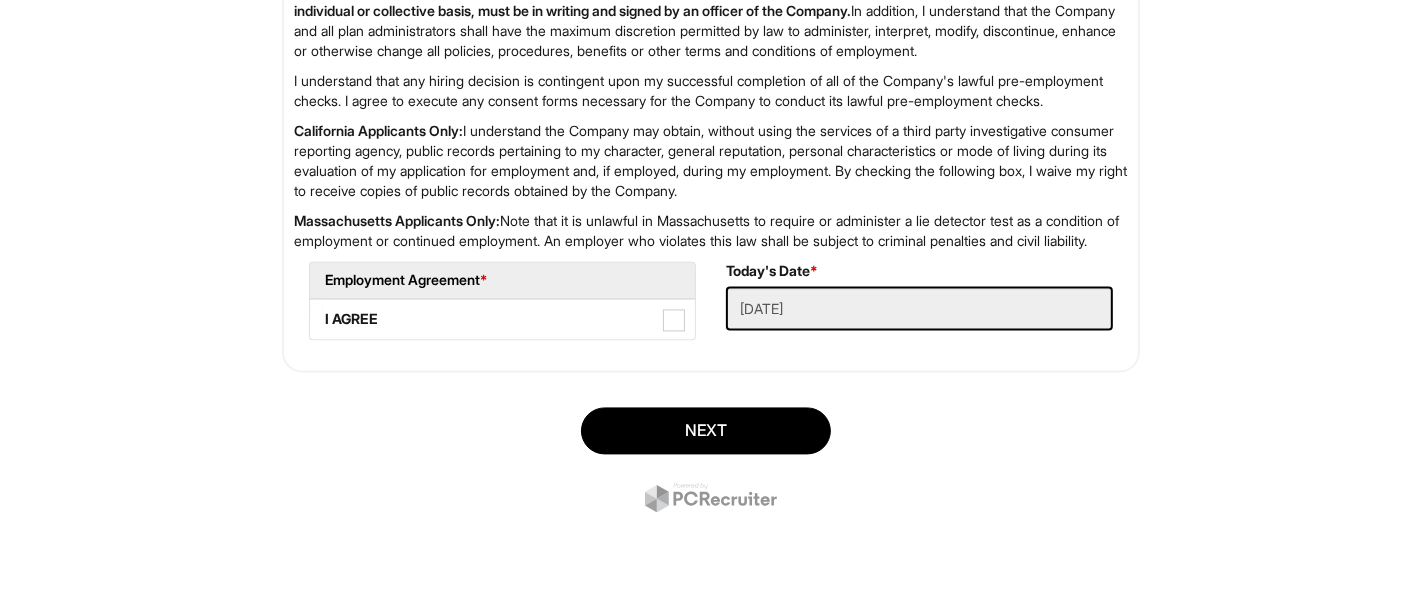 scroll, scrollTop: 3380, scrollLeft: 0, axis: vertical 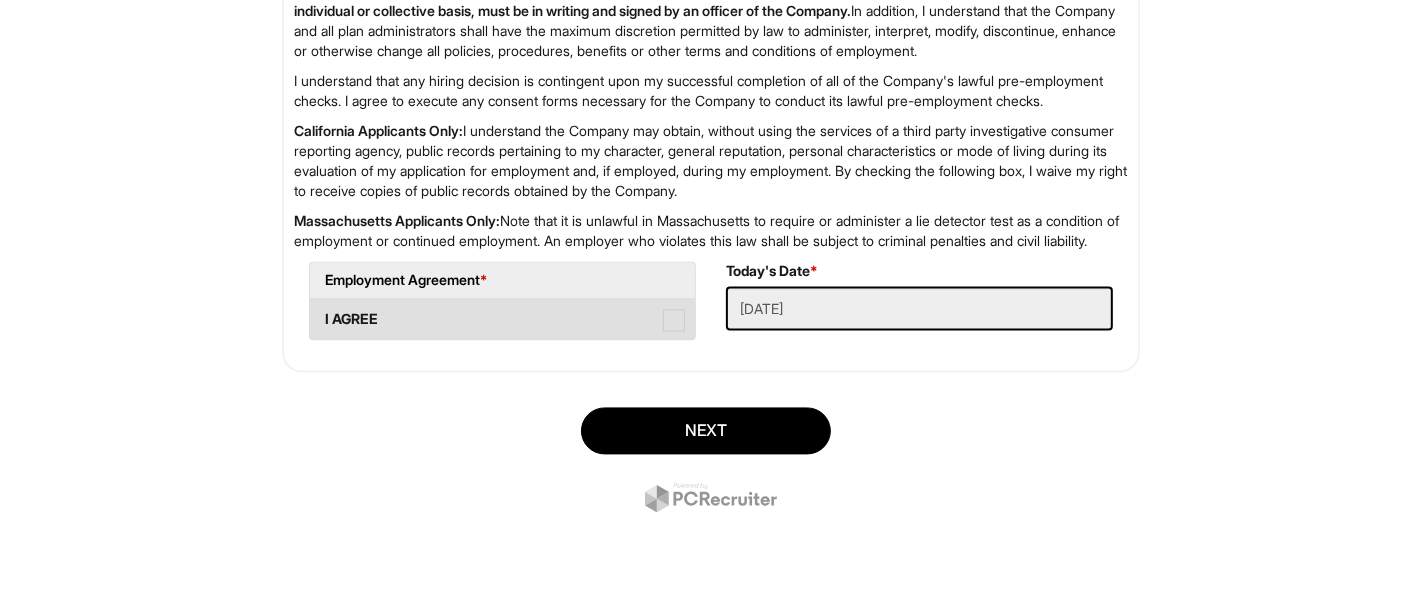 type on "9" 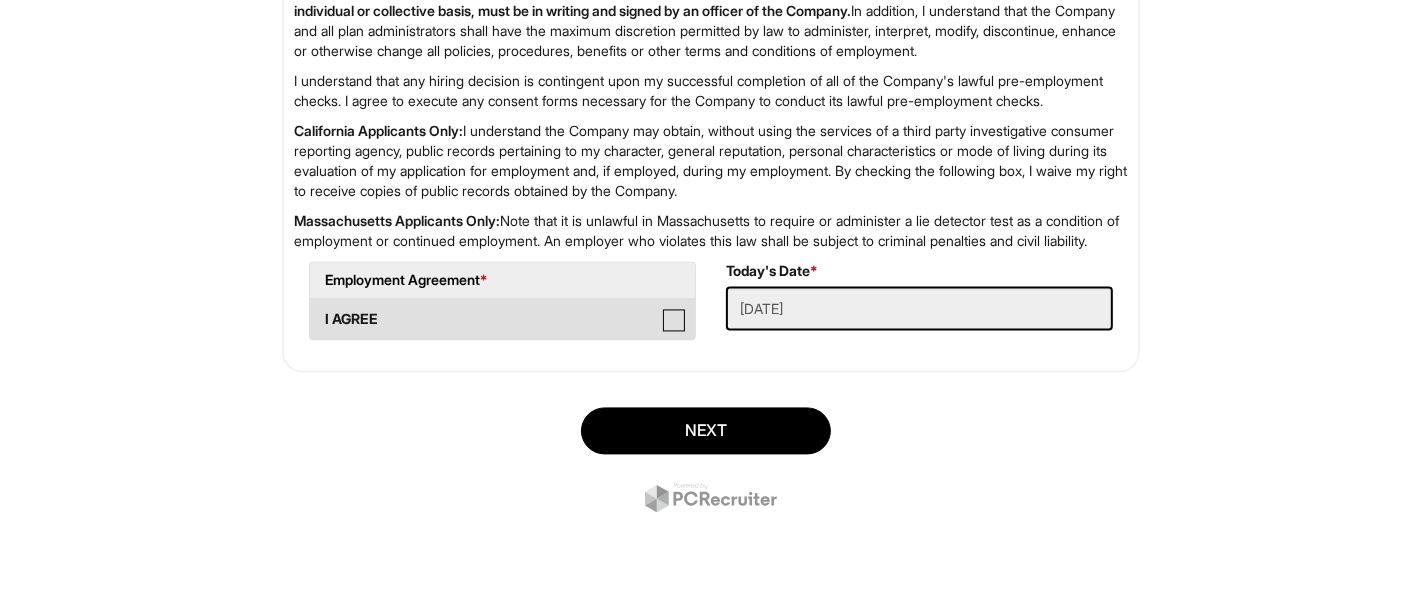 click on "I AGREE" at bounding box center (316, 309) 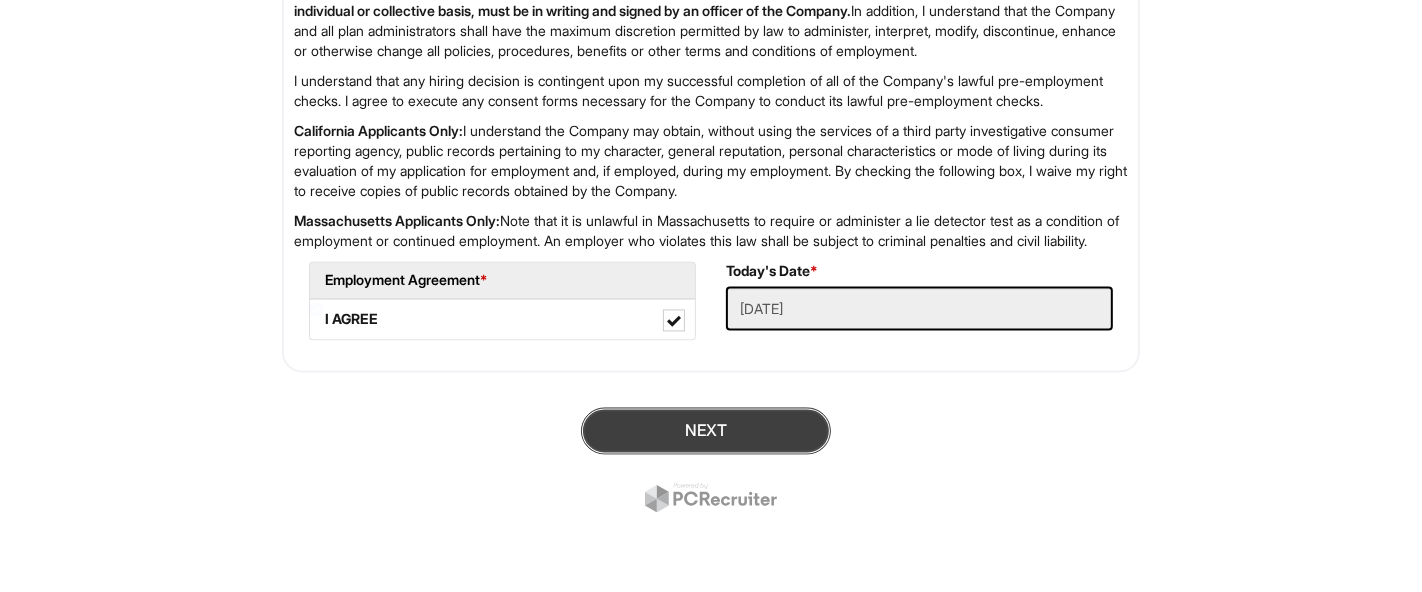 click on "Next" at bounding box center (706, 430) 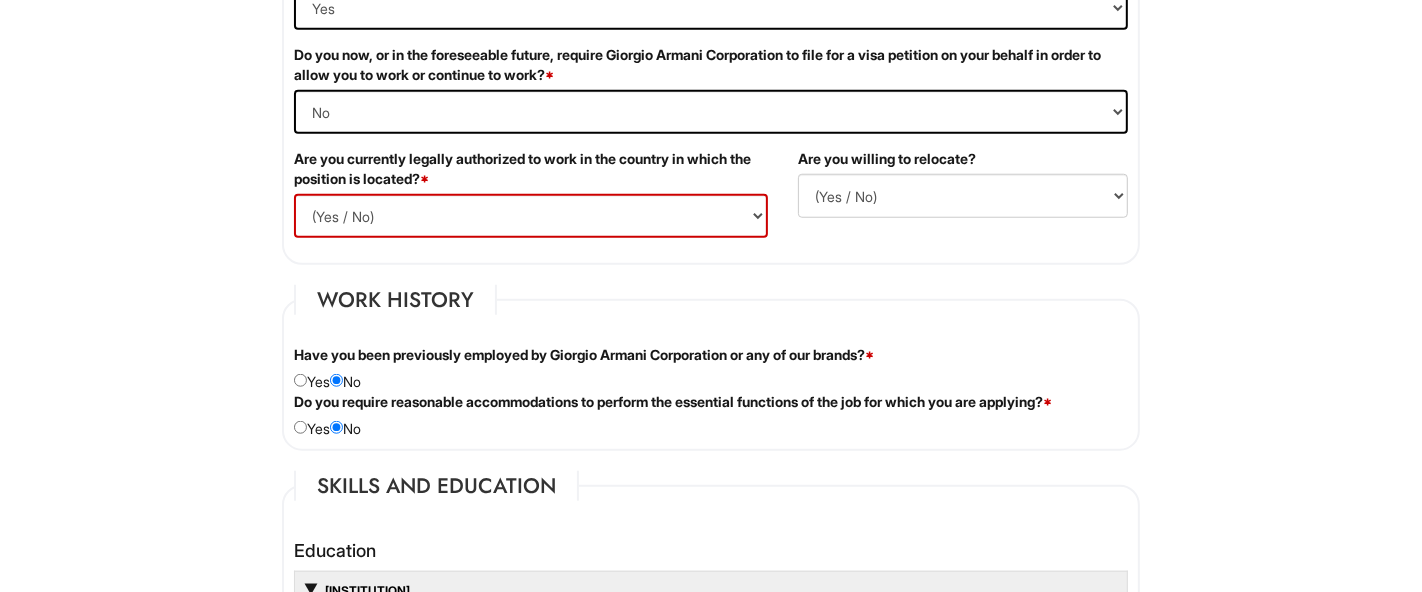 scroll, scrollTop: 1435, scrollLeft: 0, axis: vertical 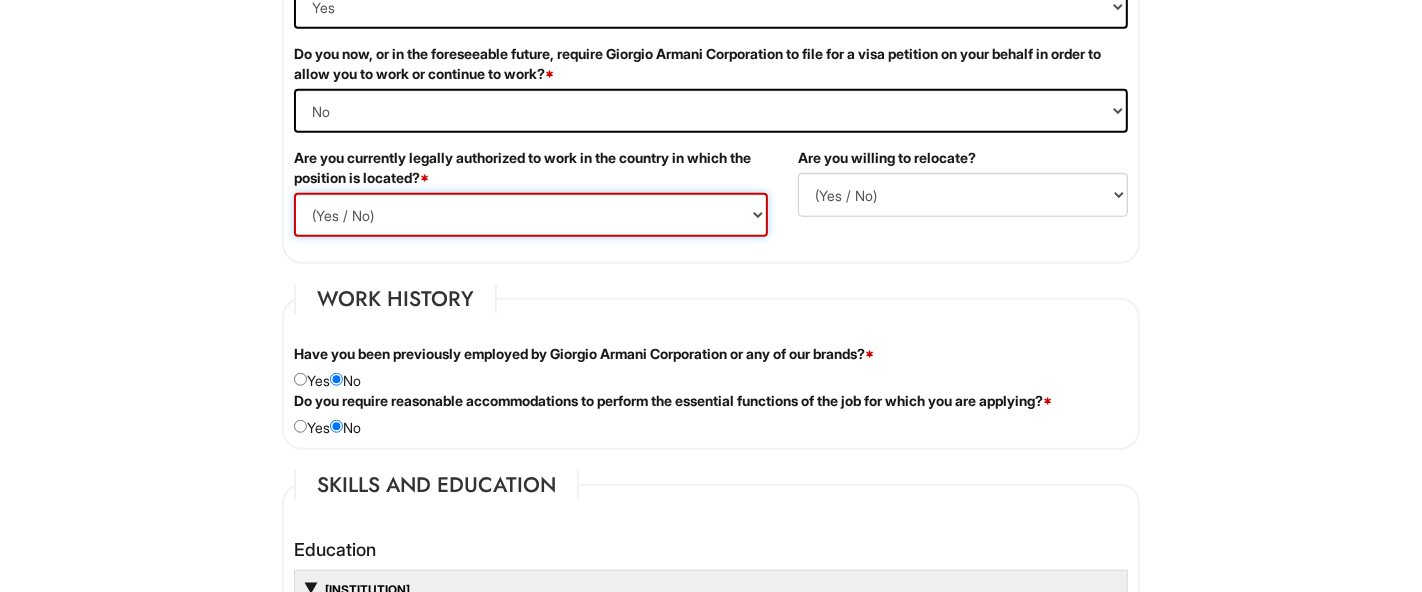 click on "(Yes / No) Yes No" at bounding box center (531, 215) 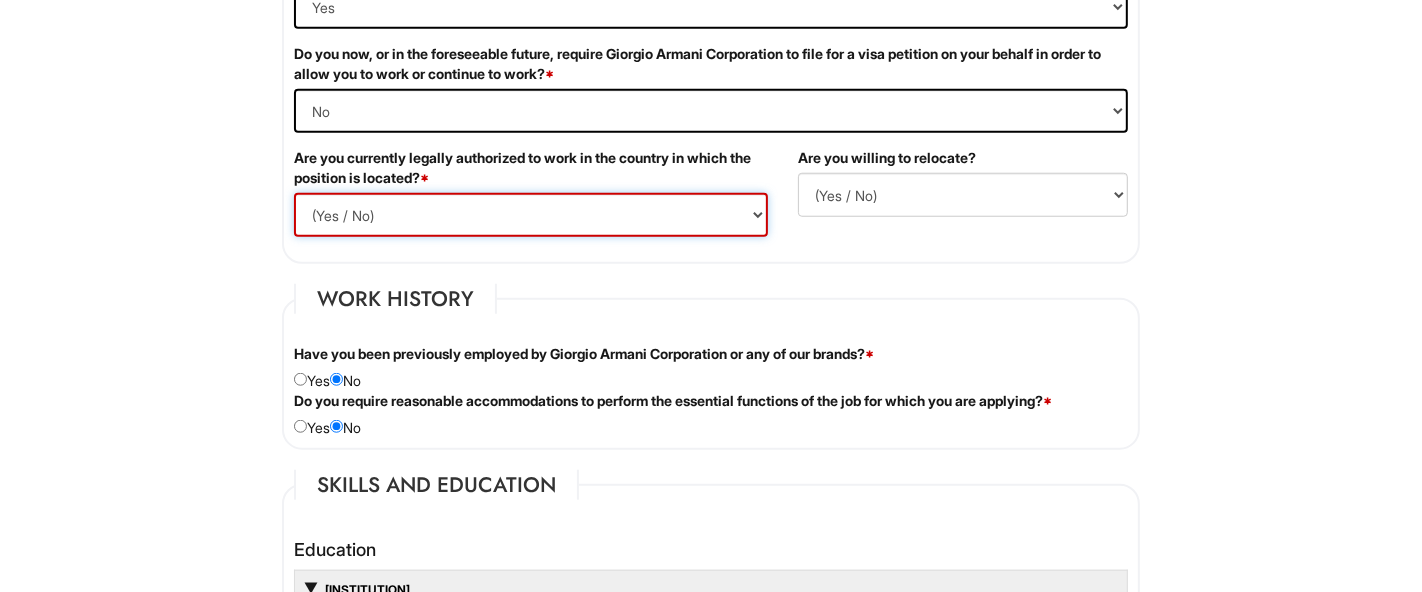select on "Yes" 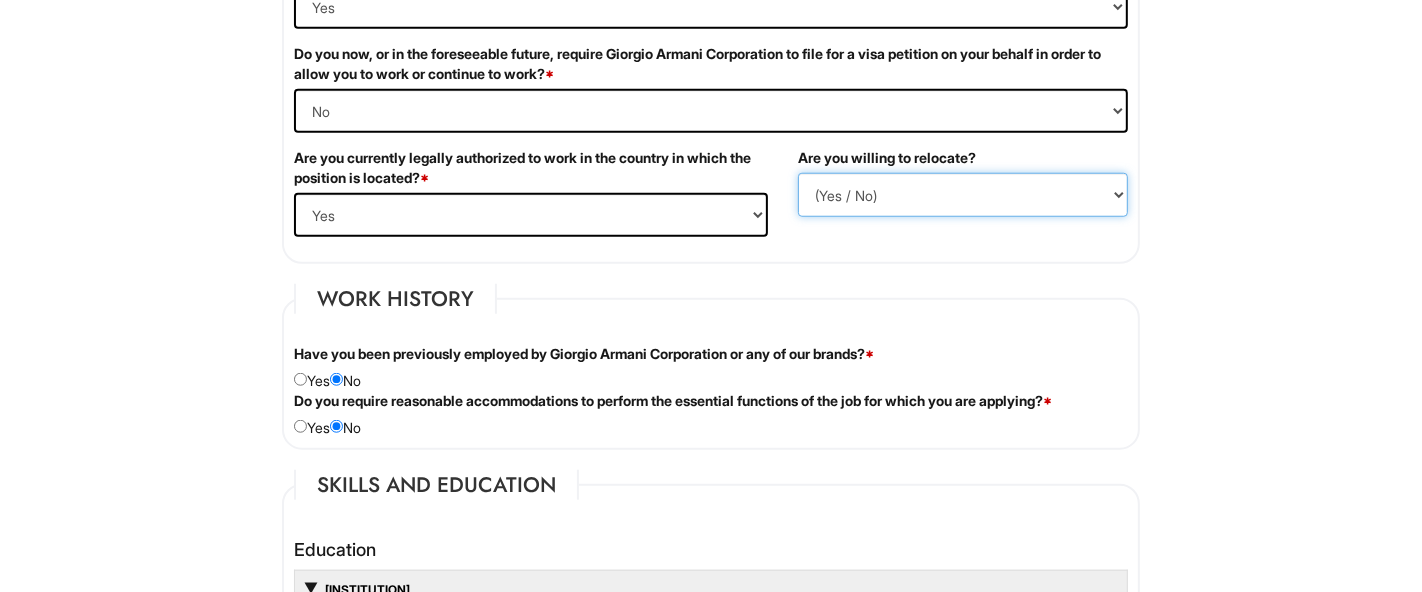 click on "(Yes / No) No Yes" at bounding box center [963, 195] 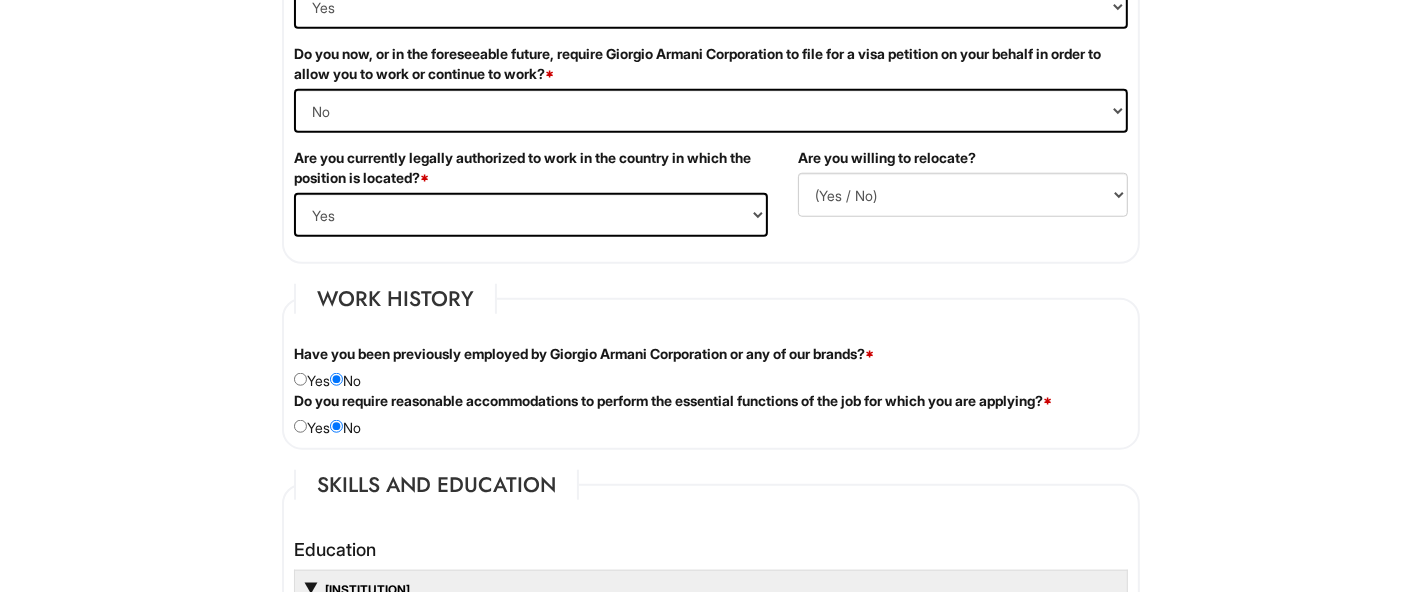 click on "Please Complete This Form 1 2 3 Stock Associate, A|X Armani Exchange Macy's PLEASE COMPLETE ALL REQUIRED FIELDS
We are an Equal Opportunity Employer. All persons shall have the opportunity to be considered for employment without regard to their race, color, creed, religion, national origin, ancestry, citizenship status, age, disability, gender, sex, sexual orientation, veteran status, genetic information or any other characteristic protected by applicable federal, state or local laws. We will endeavor to make a reasonable accommodation to the known physical or mental limitations of a qualified applicant with a disability unless the accommodation would impose an undue hardship on the operation of our business. If you believe you require such assistance to complete this form or to participate in an interview, please let us know.
Personal Information
Last Name  *   [LAST]
First Name  *   [FIRST]
Middle Name   [MIDDLE]
E-mail Address  *   [EMAIL]
Phone  *   [PHONE]" at bounding box center (711, 538) 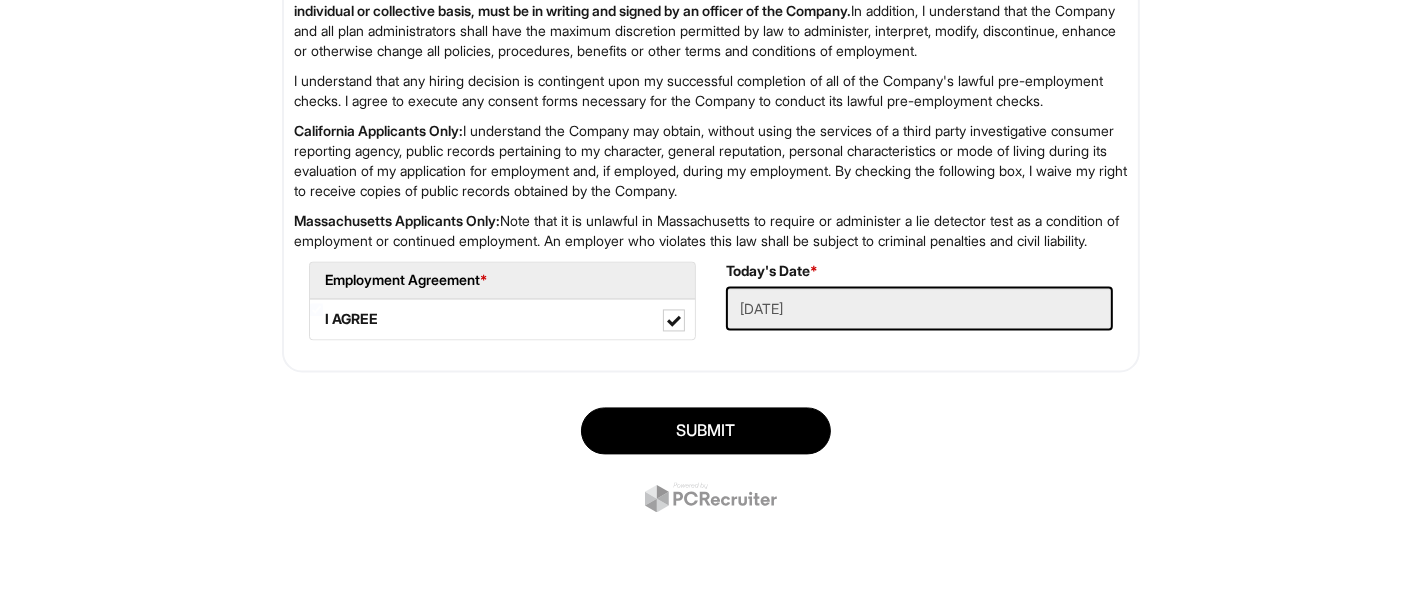 scroll, scrollTop: 3420, scrollLeft: 0, axis: vertical 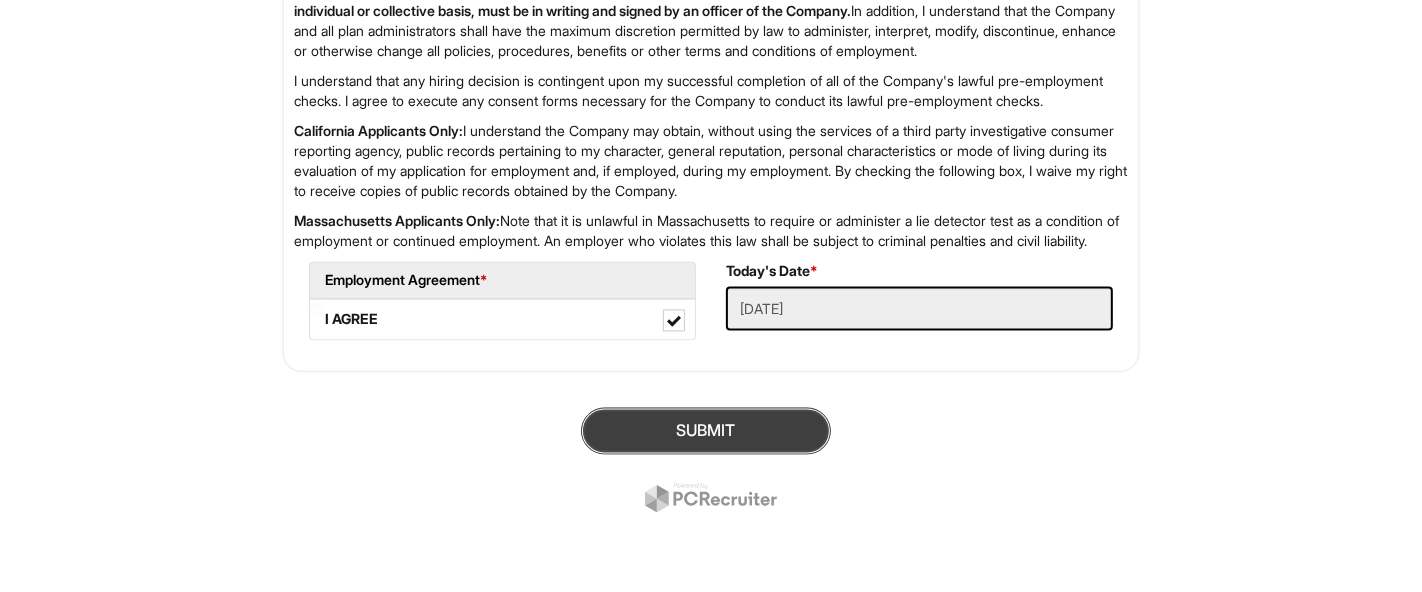 click on "SUBMIT" at bounding box center [706, 430] 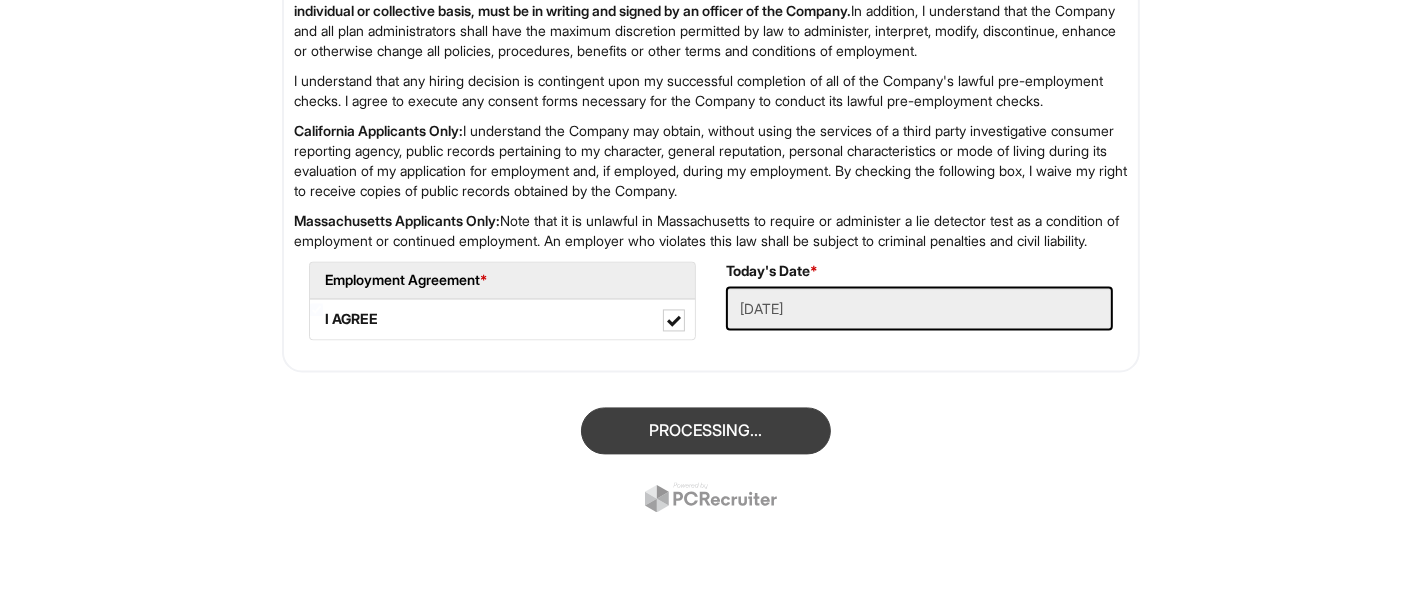 scroll, scrollTop: 121, scrollLeft: 0, axis: vertical 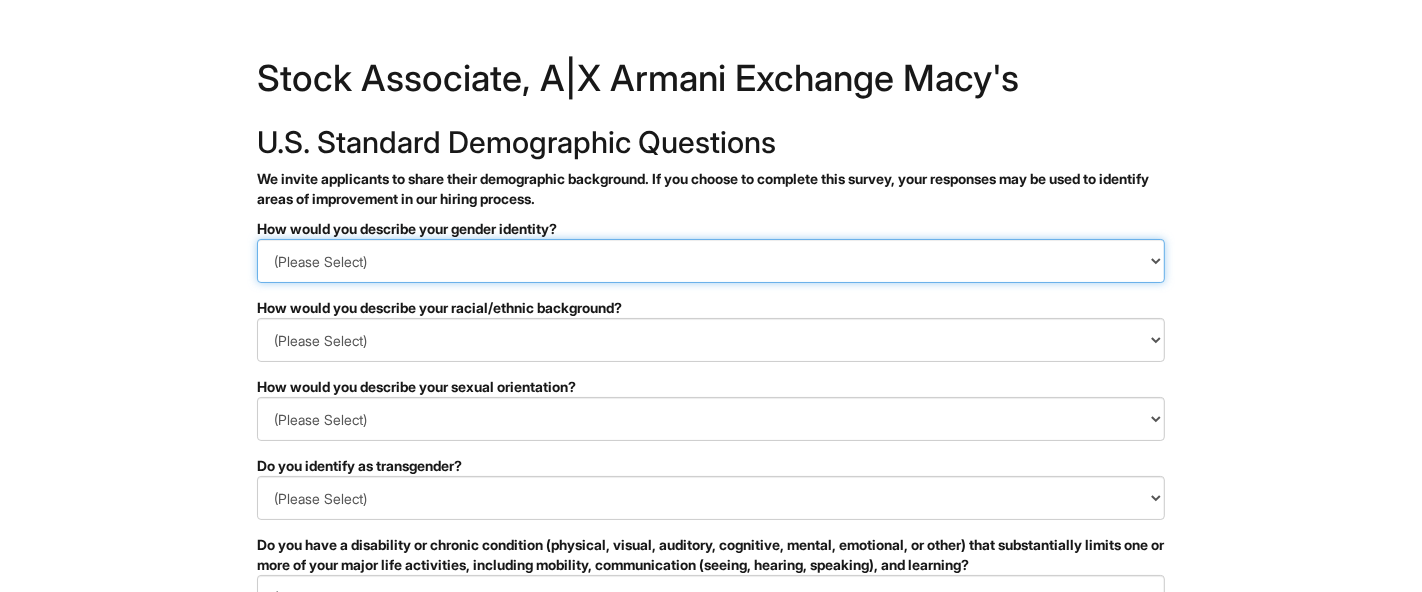 click on "(Please Select) Man Woman Non-binary I prefer to self-describe I don't wish to answer" at bounding box center (711, 261) 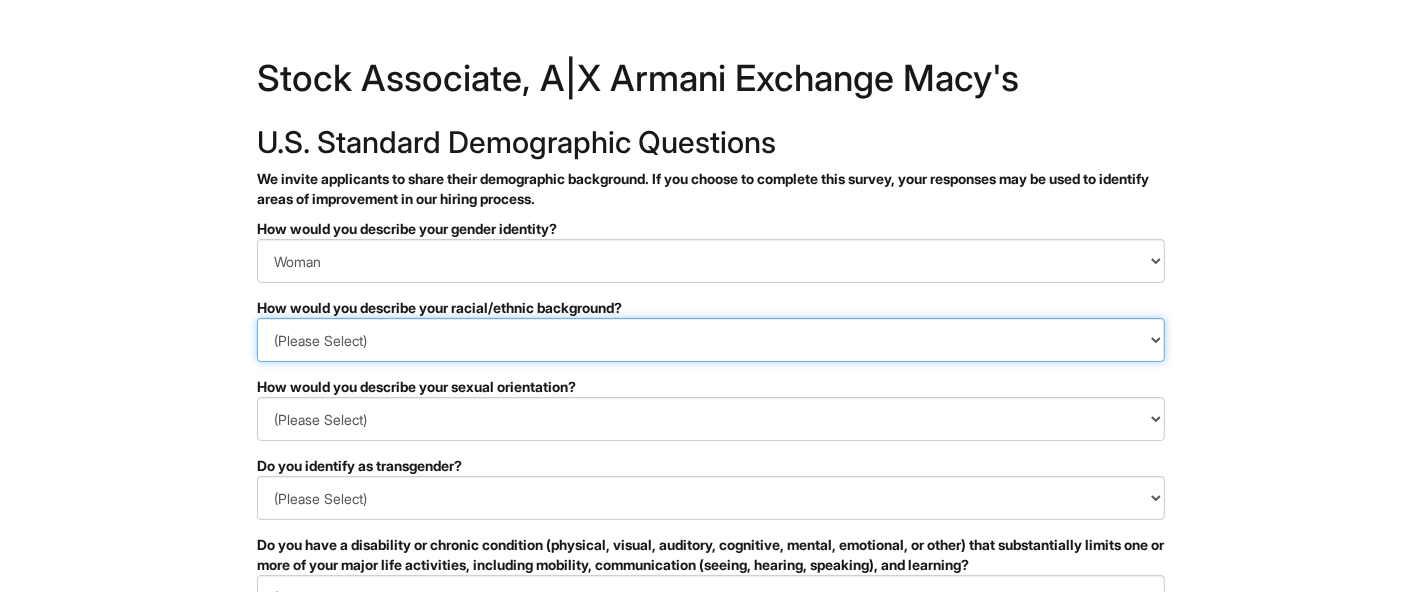click on "(Please Select) Black or of African descent    East Asian    Hispanic, Latinx or of Spanish Origin    Indigenous, American Indian or Alaska Native    Middle Eastern or North African    Native Hawaiian or Pacific Islander    South Asian    Southeast Asian    White or European    I prefer to self-describe    I don't wish to answer" at bounding box center [711, 340] 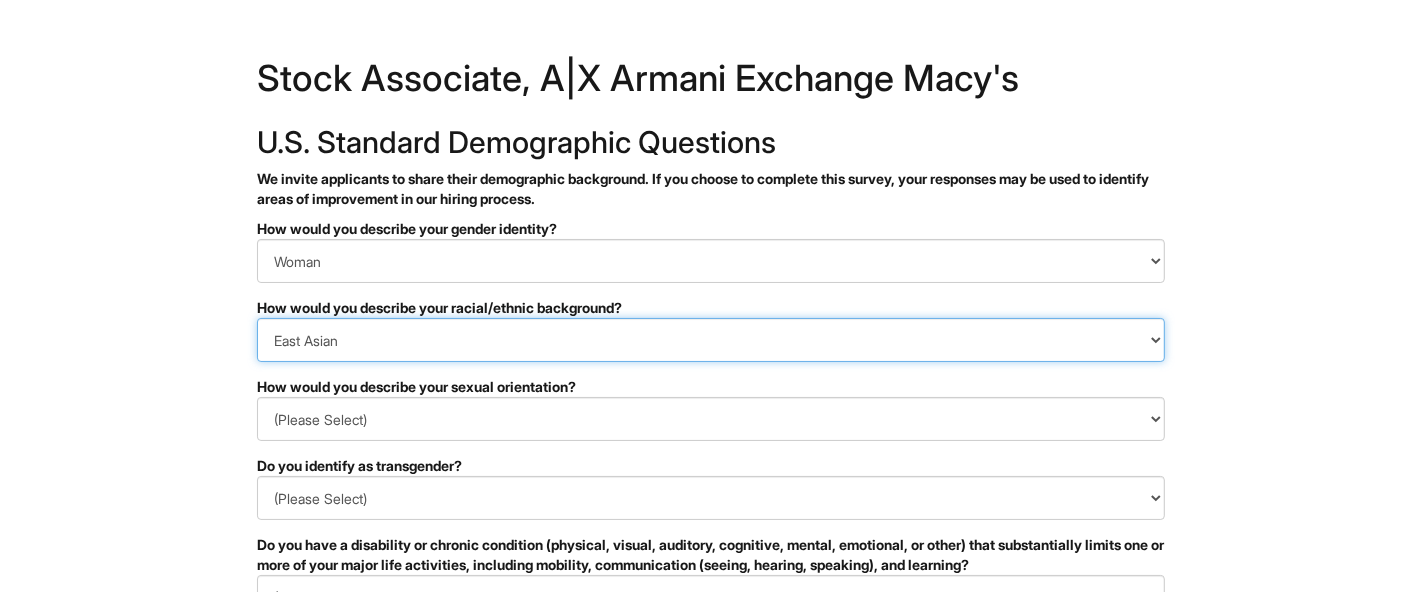 click on "(Please Select) Black or of African descent    East Asian    Hispanic, Latinx or of Spanish Origin    Indigenous, American Indian or Alaska Native    Middle Eastern or North African    Native Hawaiian or Pacific Islander    South Asian    Southeast Asian    White or European    I prefer to self-describe    I don't wish to answer" at bounding box center [711, 340] 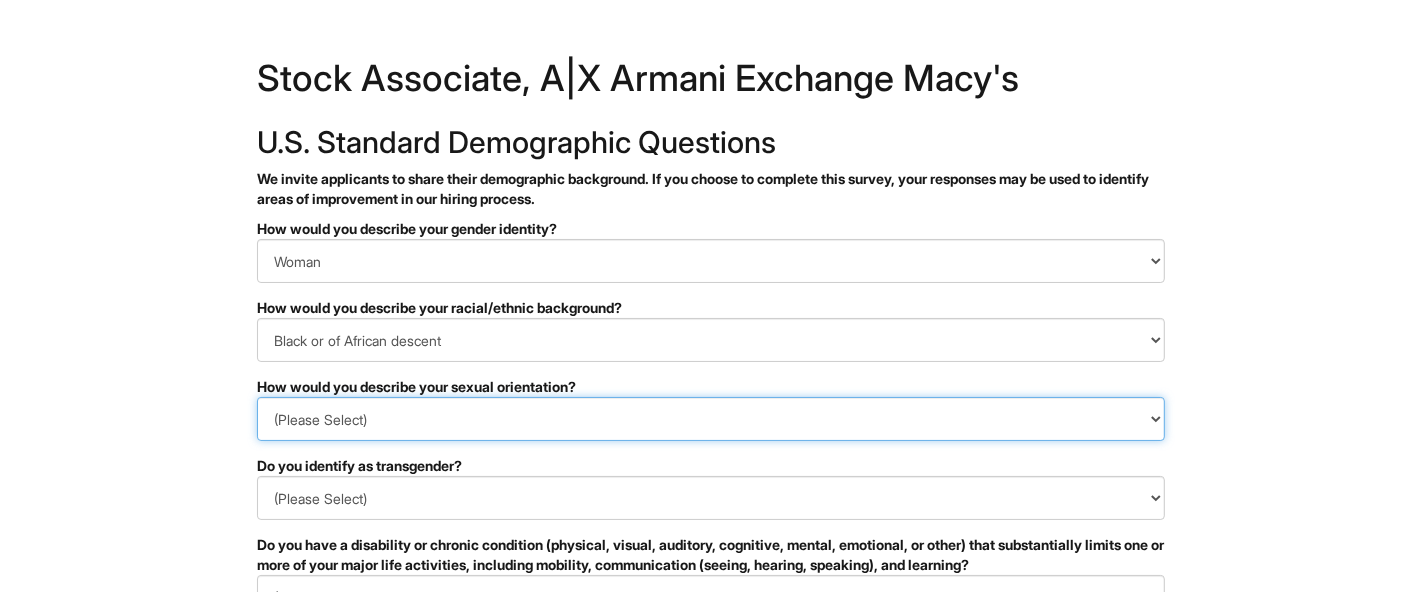 click on "(Please Select) Asexual Bisexual and/or pansexual Gay Heterosexual Lesbian Queer I prefer to self-describe I don't wish to answer" at bounding box center [711, 419] 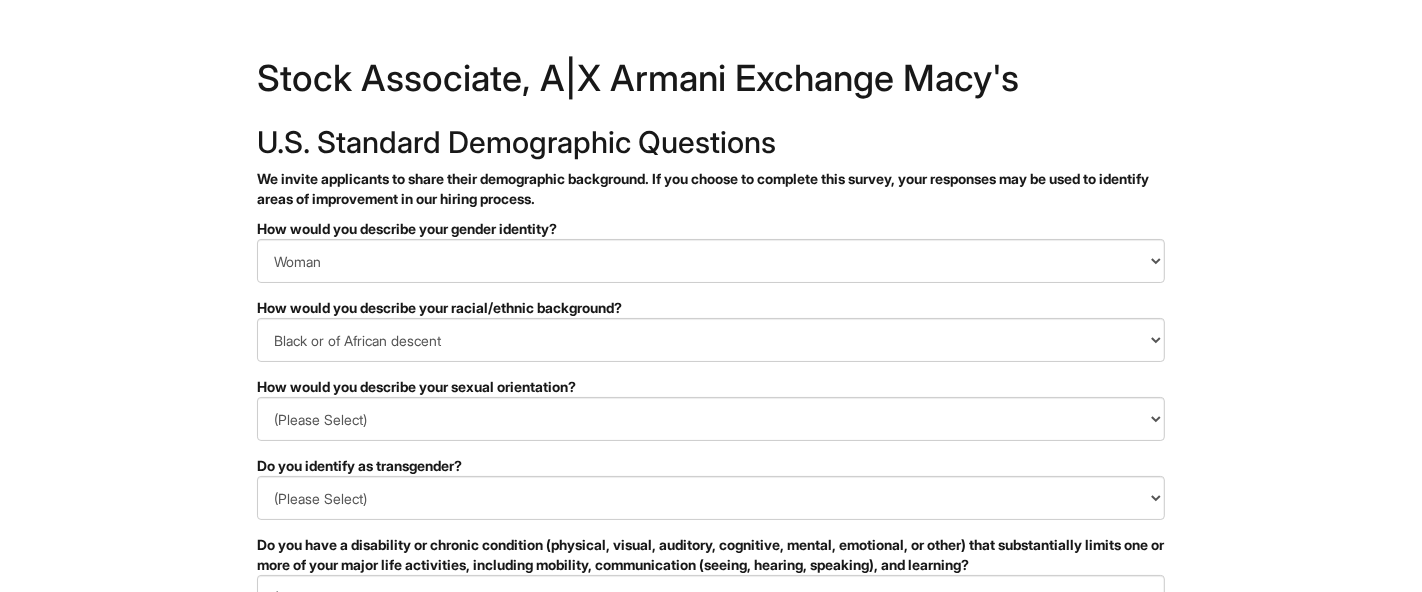 click on "&nbsp; ✔ 2 3 Stock Associate, A|X Armani Exchange Macy's U.S. Standard Demographic Questions We invite applicants to share their demographic background. If you choose to complete this survey, your responses may be used to identify
areas of improvement in our hiring process. PLEASE COMPLETE ALL REQUIRED FIELDS How would you describe your gender identity? (Please Select) Man Woman Non-binary I prefer to self-describe I don't wish to answer How would you describe your racial/ethnic background? (Please Select) Black or of African descent    East Asian    Hispanic, Latinx or of Spanish Origin    Indigenous, American Indian or Alaska Native    Middle Eastern or North African    Native Hawaiian or Pacific Islander    South Asian    Southeast Asian    White or European    I prefer to self-describe    I don't wish to answer How would you describe your sexual orientation? (Please Select) Asexual Bisexual and/or pansexual Gay Heterosexual Lesbian Queer I prefer to self-describe I don't wish to answer Yes No" at bounding box center [711, 563] 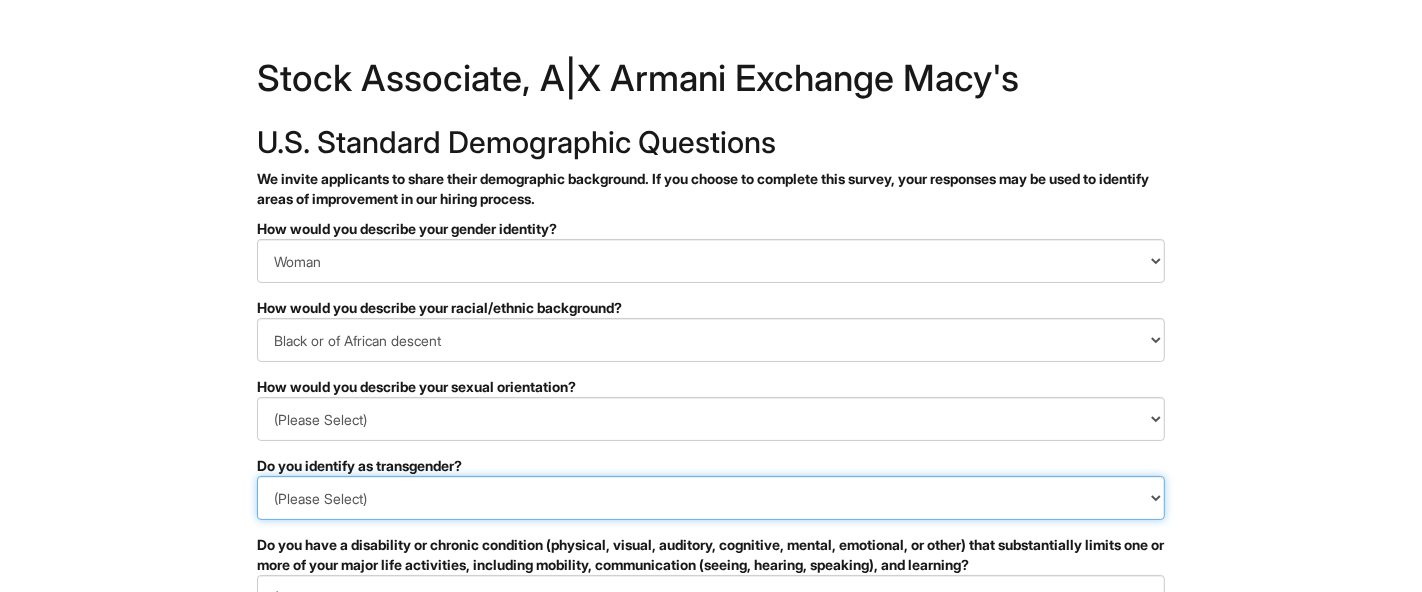 click on "(Please Select) Yes No I prefer to self-describe I don't wish to answer" at bounding box center [711, 498] 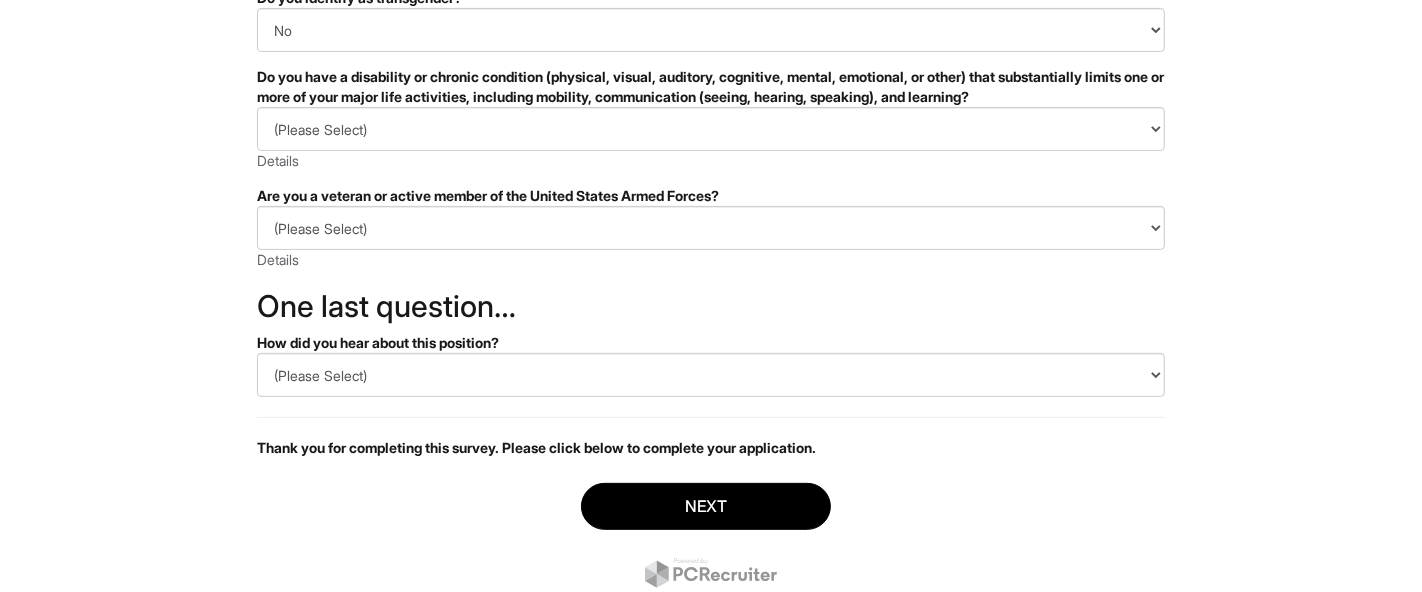 scroll, scrollTop: 470, scrollLeft: 0, axis: vertical 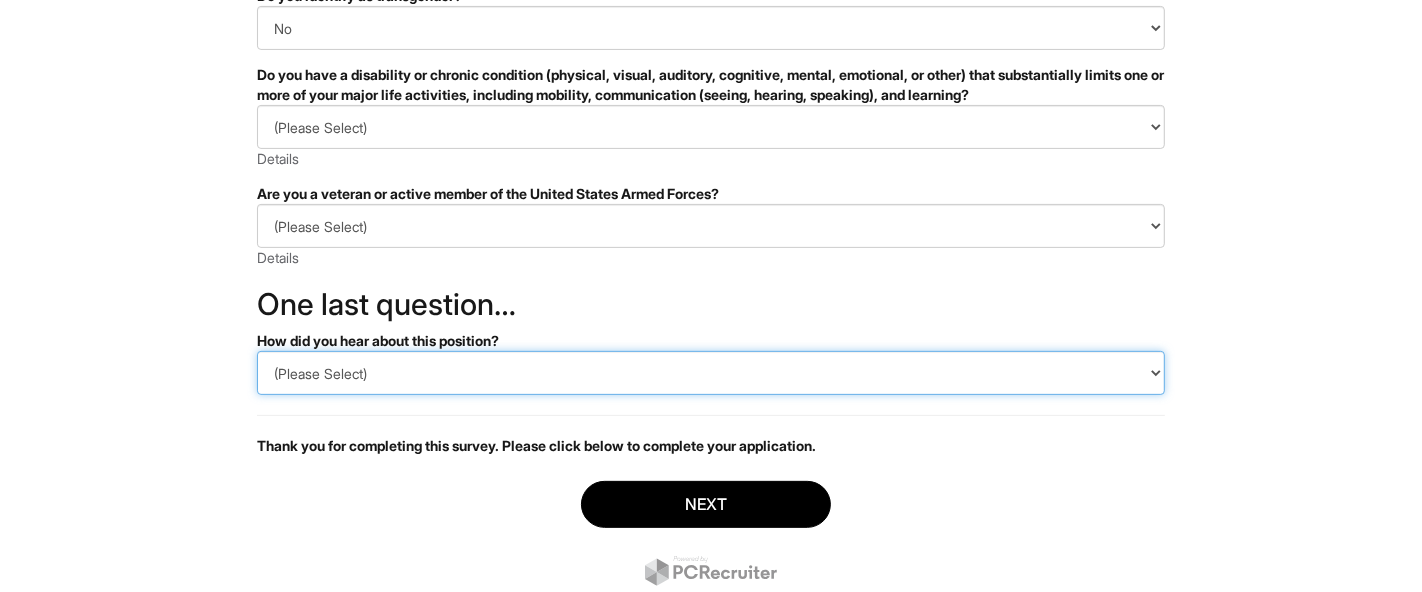 click on "(Please Select) CareerBuilder Indeed LinkedIn Monster Referral Other" at bounding box center [711, 373] 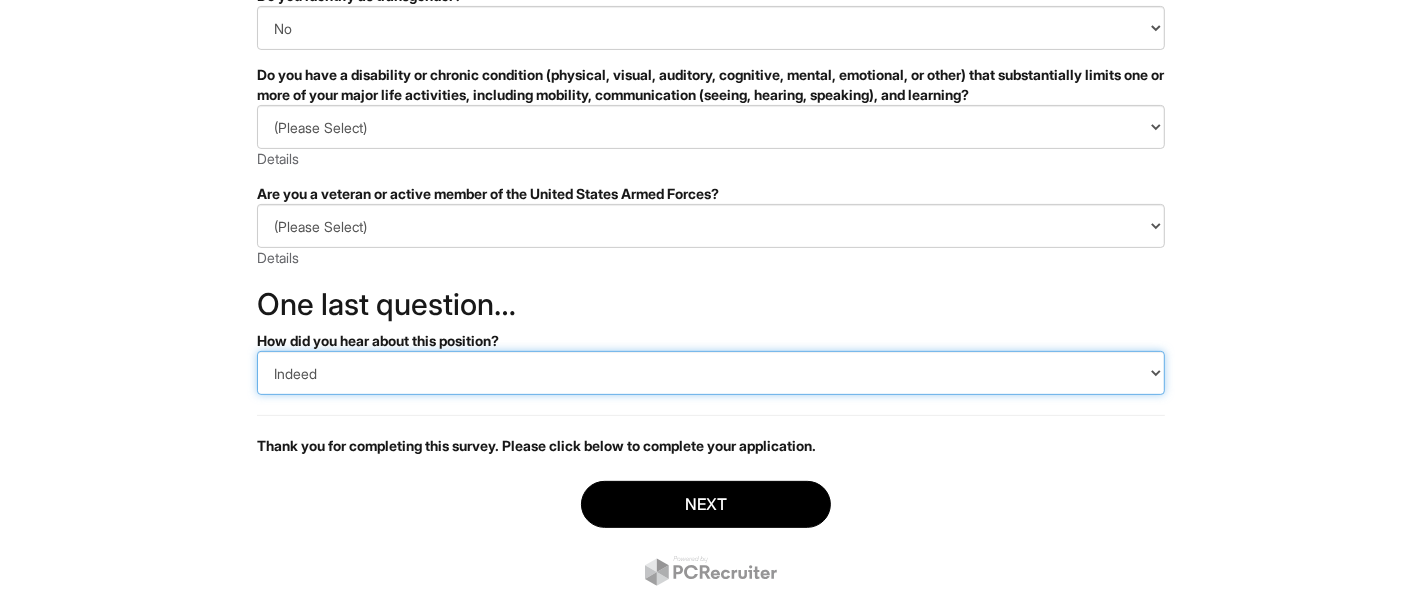 click on "(Please Select) CareerBuilder Indeed LinkedIn Monster Referral Other" at bounding box center (711, 373) 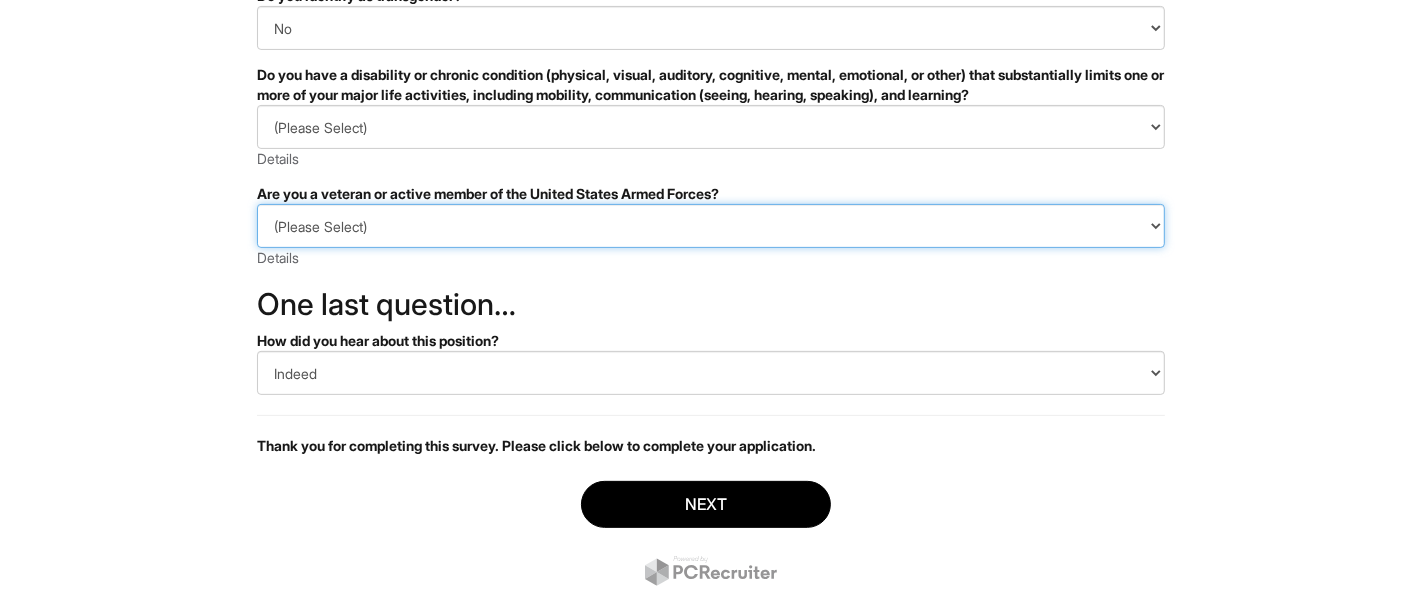 click on "(Please Select) I IDENTIFY AS ONE OR MORE OF THE CLASSIFICATIONS OF PROTECTED VETERANS LISTED I AM NOT A PROTECTED VETERAN I PREFER NOT TO ANSWER" at bounding box center [711, 226] 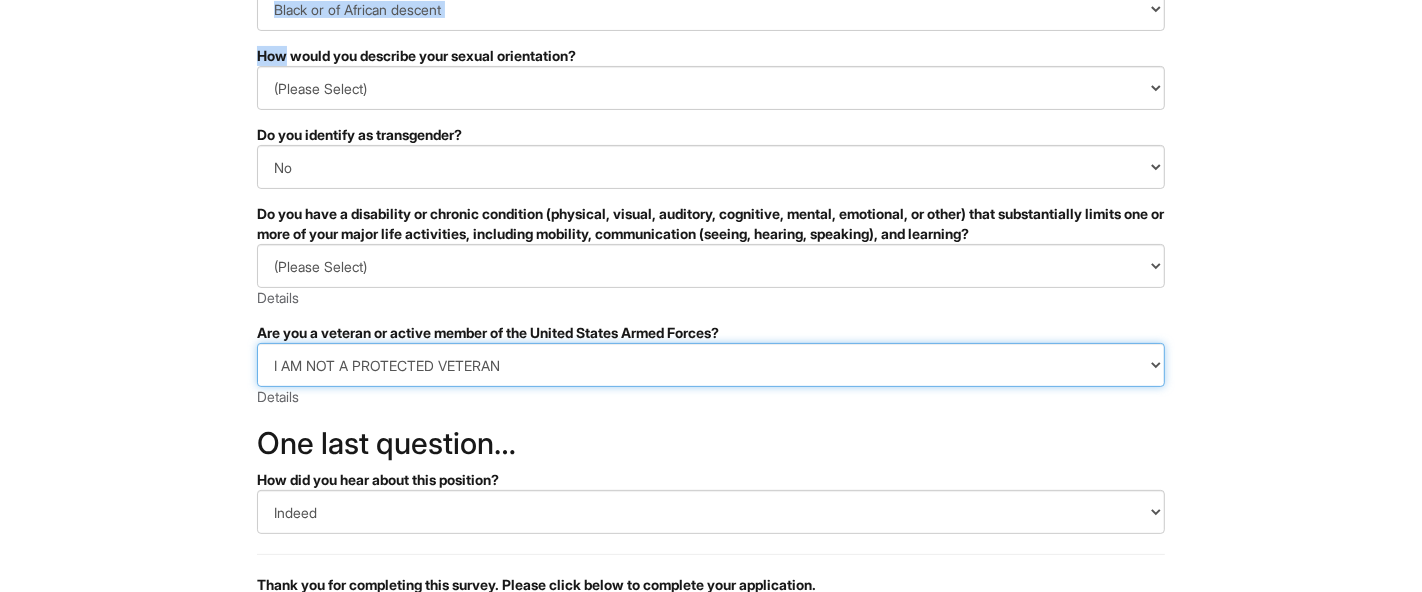 scroll, scrollTop: 329, scrollLeft: 0, axis: vertical 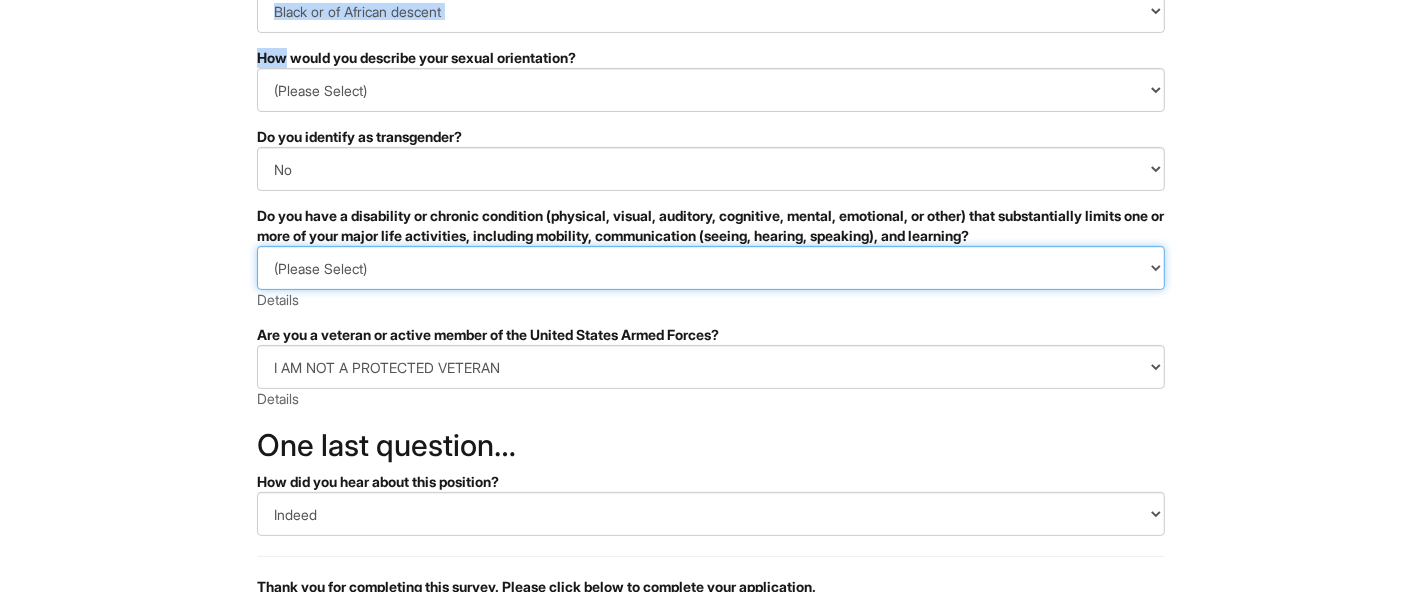 click on "(Please Select) YES, I HAVE A DISABILITY (or previously had a disability) NO, I DON'T HAVE A DISABILITY I DON'T WISH TO ANSWER" at bounding box center (711, 268) 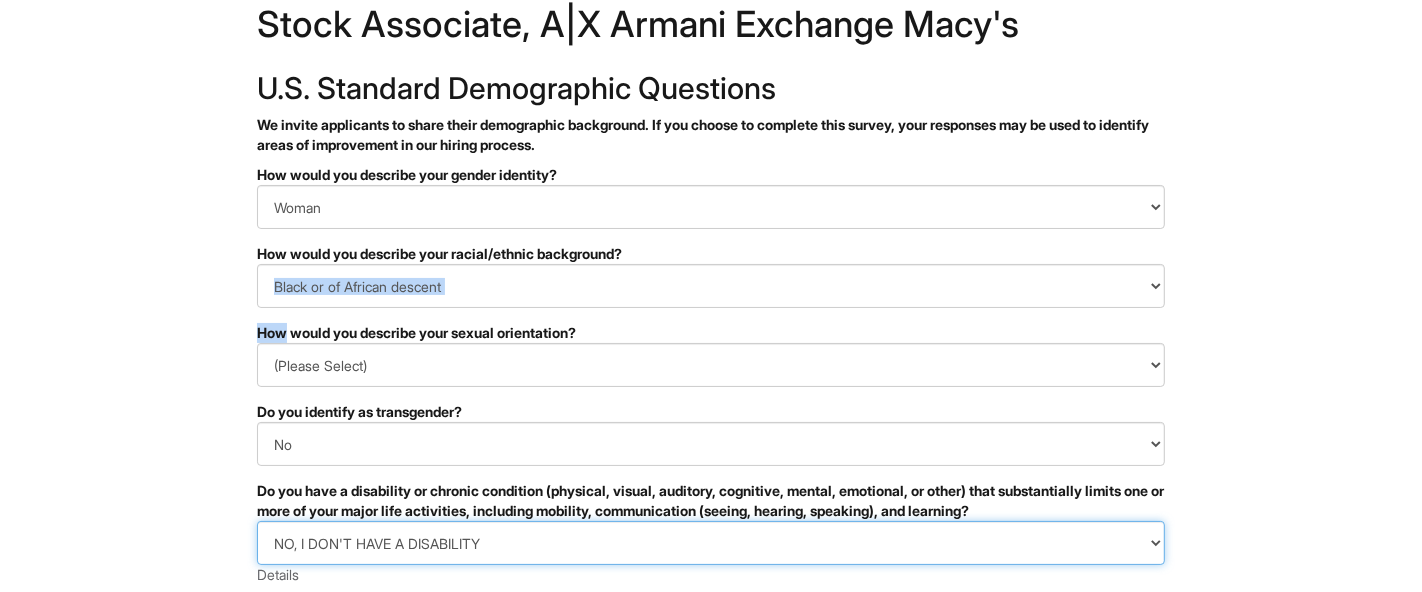 scroll, scrollTop: 49, scrollLeft: 0, axis: vertical 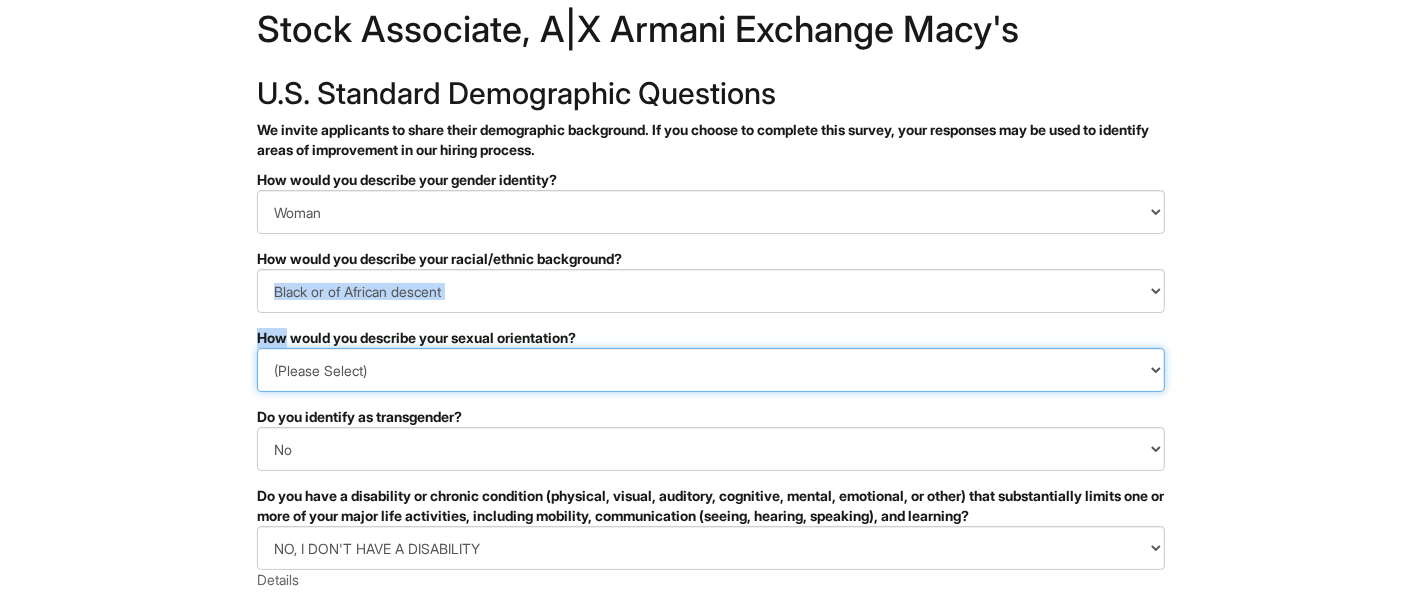 click on "(Please Select) Asexual Bisexual and/or pansexual Gay Heterosexual Lesbian Queer I prefer to self-describe I don't wish to answer" at bounding box center (711, 370) 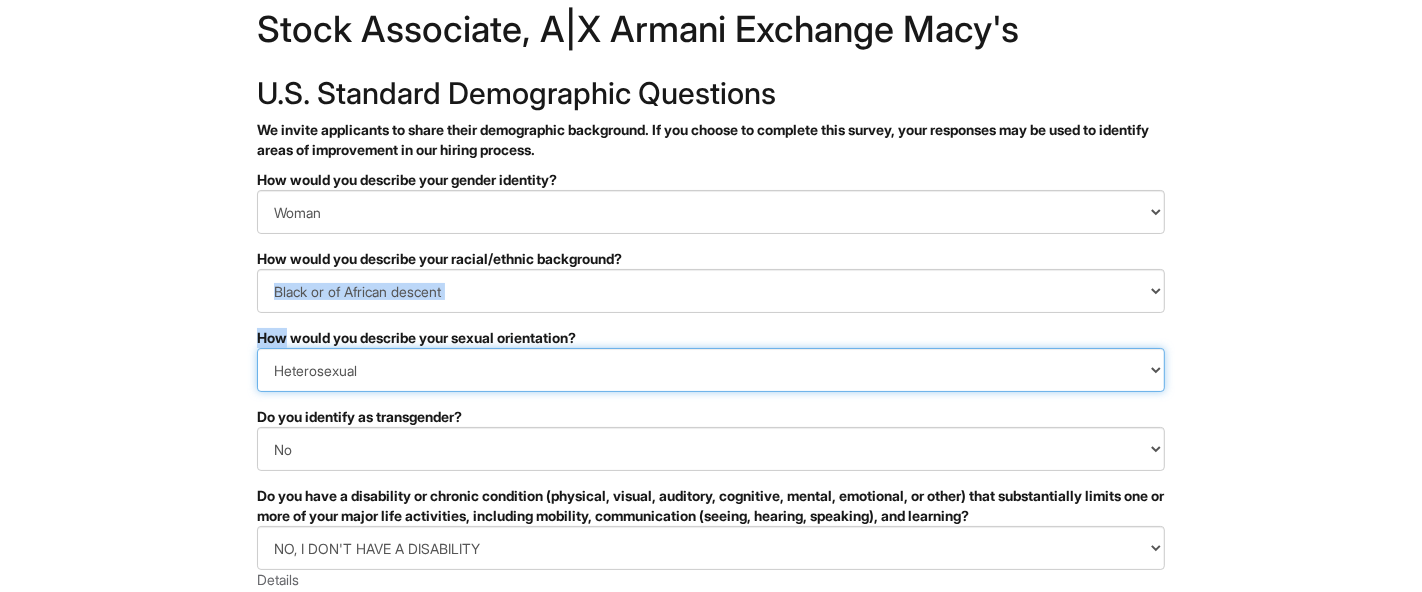 click on "(Please Select) Asexual Bisexual and/or pansexual Gay Heterosexual Lesbian Queer I prefer to self-describe I don't wish to answer" at bounding box center (711, 370) 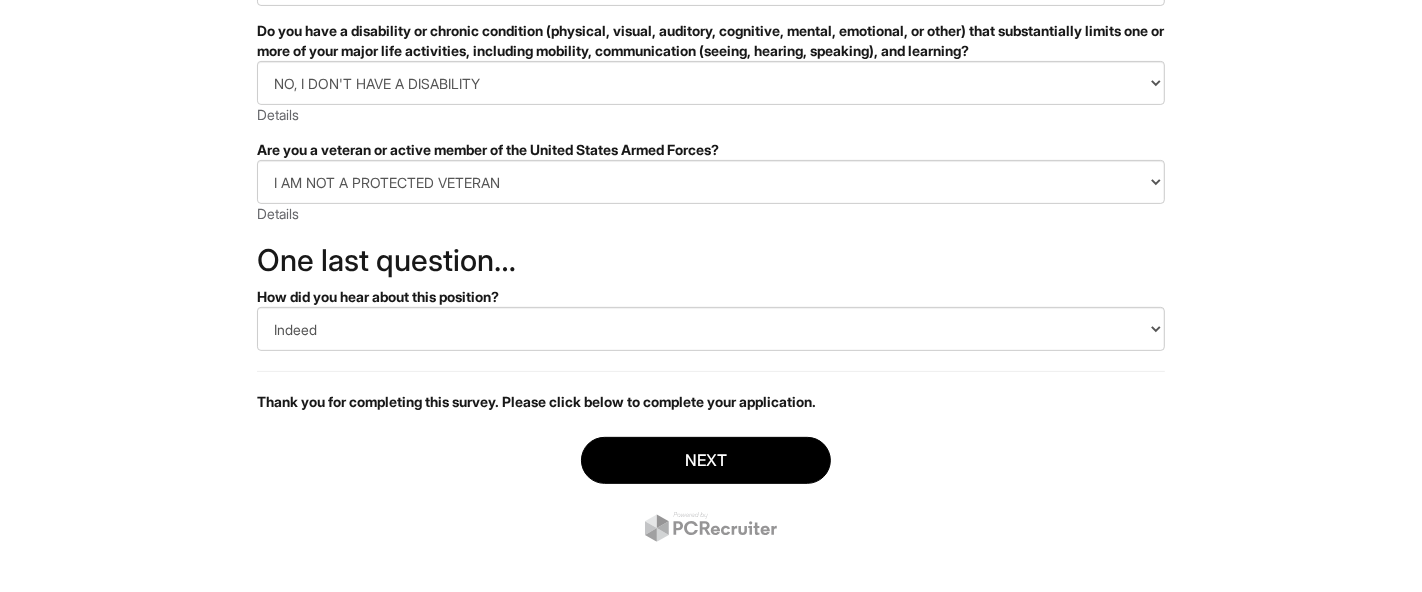 scroll, scrollTop: 532, scrollLeft: 0, axis: vertical 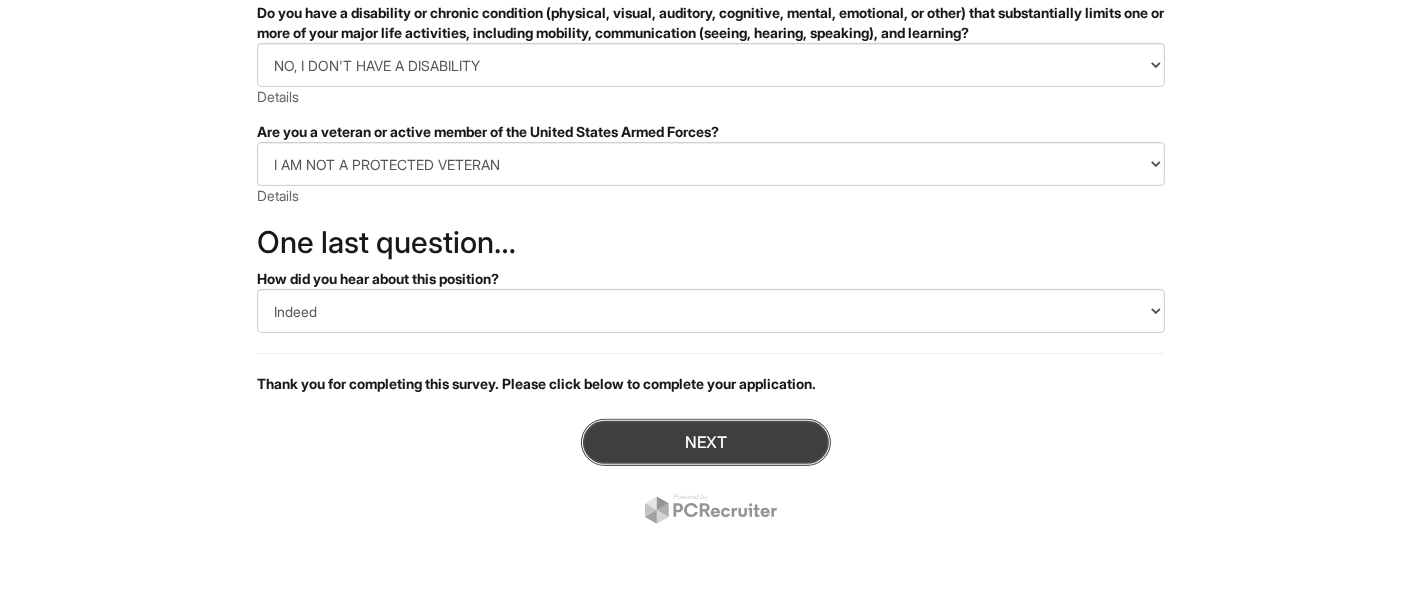 click on "Next" at bounding box center [706, 442] 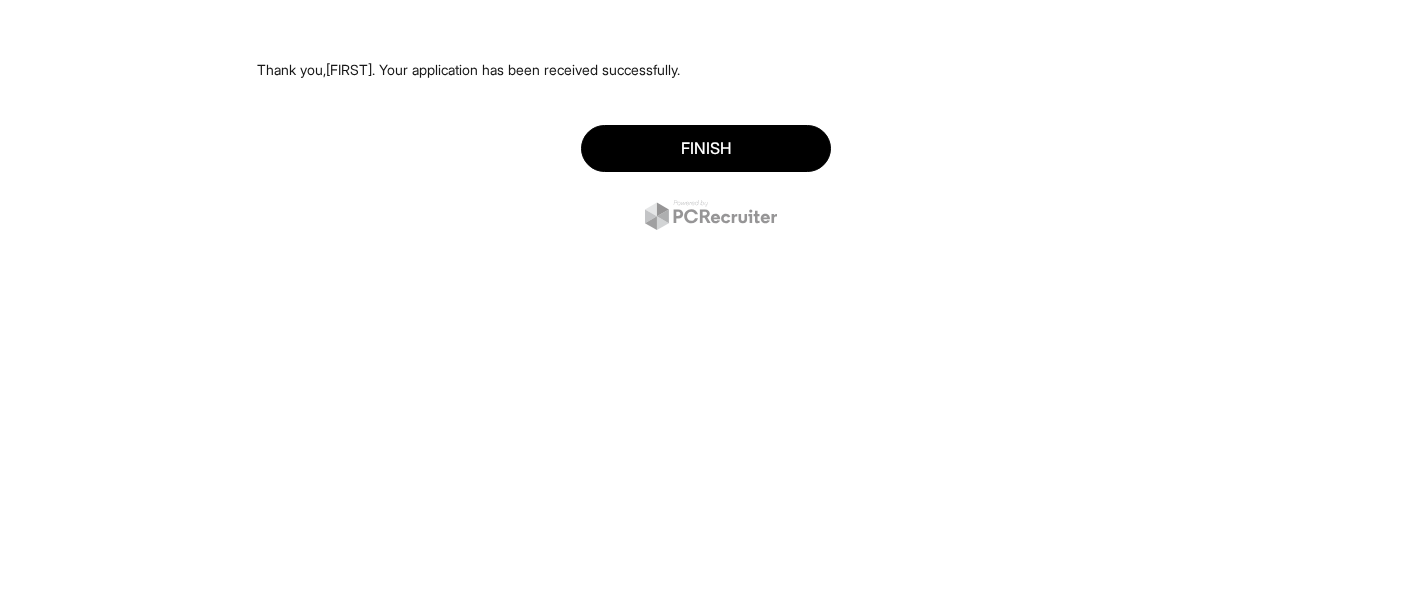 scroll, scrollTop: 0, scrollLeft: 0, axis: both 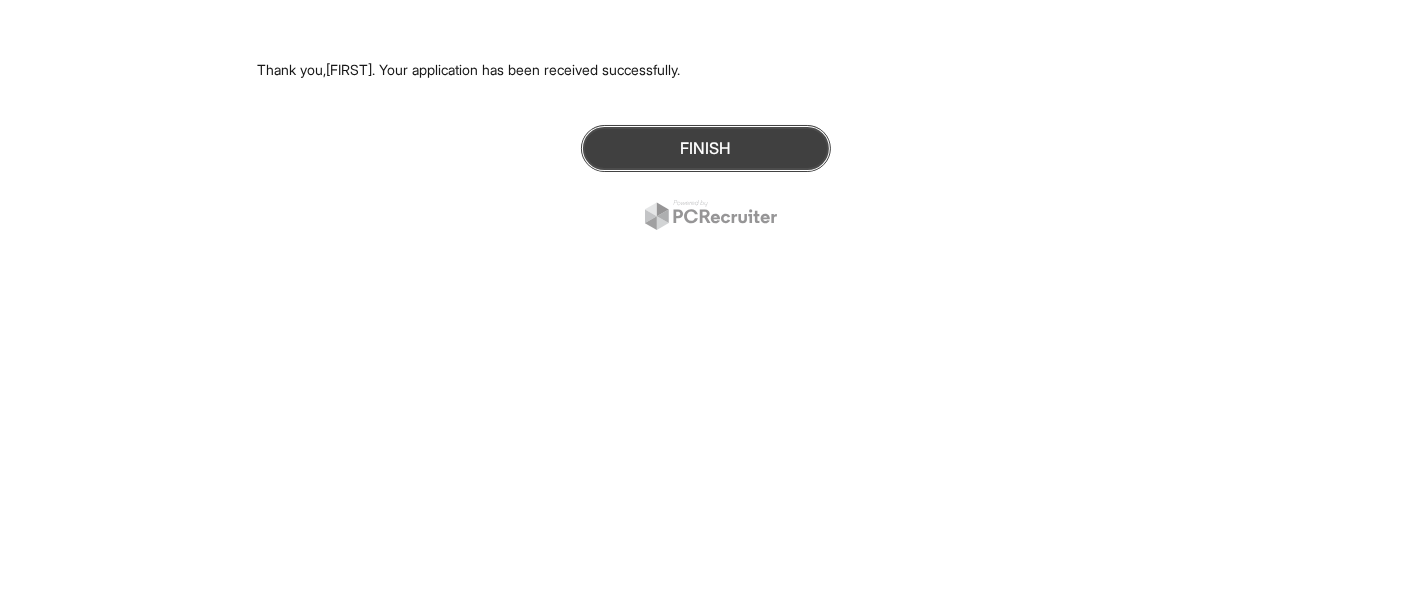 click on "Finish" at bounding box center [706, 148] 